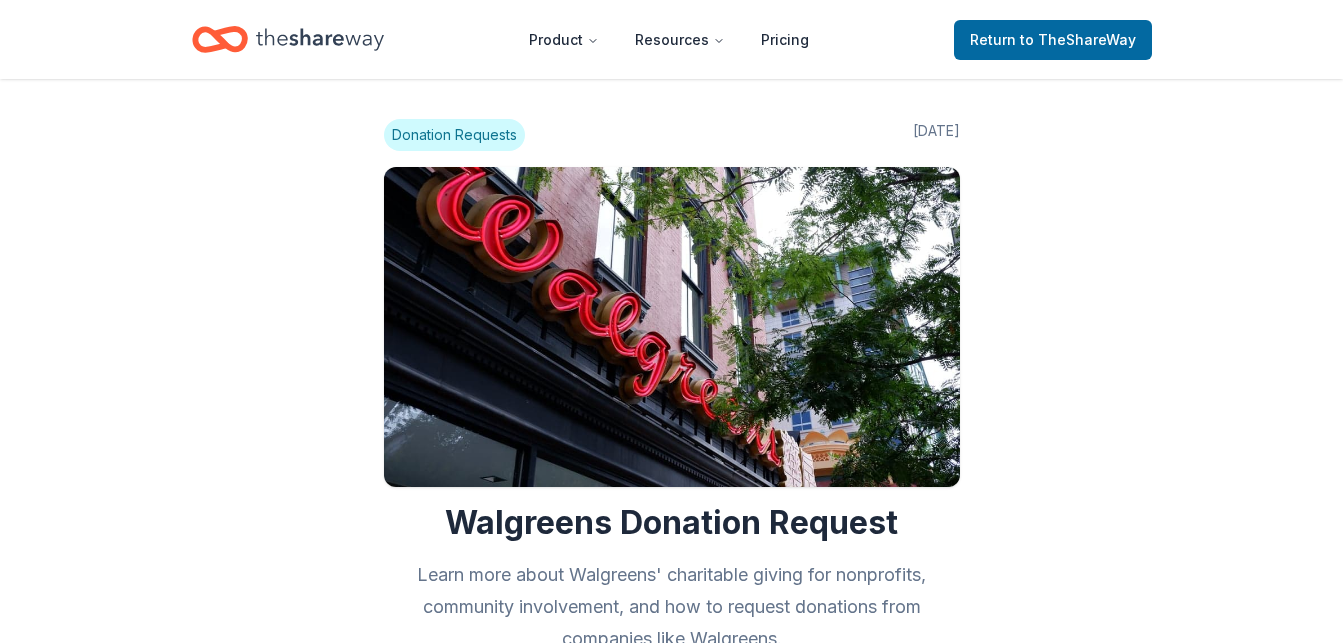 scroll, scrollTop: 0, scrollLeft: 0, axis: both 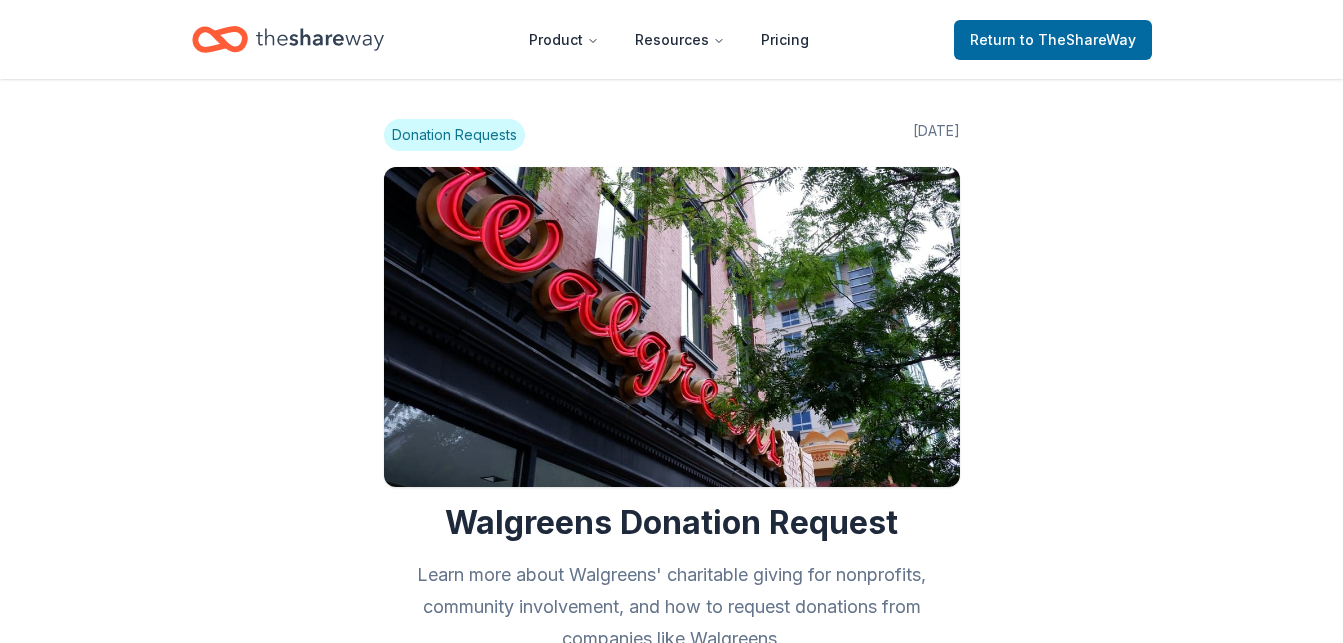 drag, startPoint x: 1341, startPoint y: 126, endPoint x: 1348, endPoint y: 235, distance: 109.22454 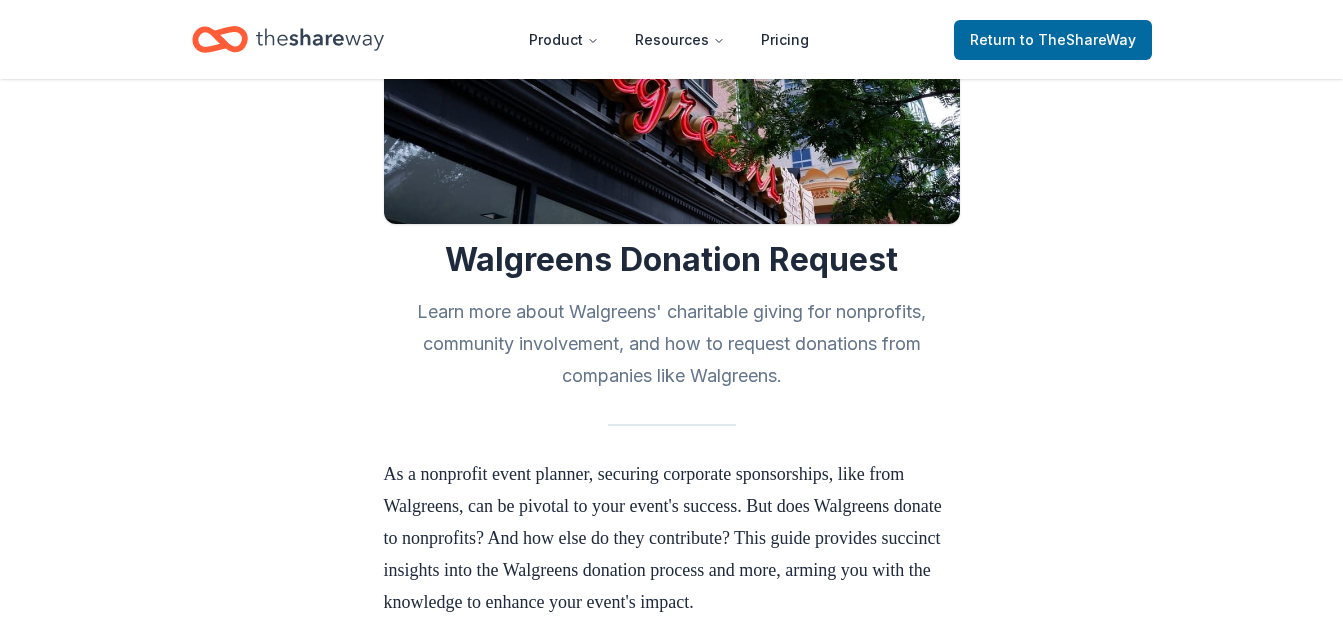 scroll, scrollTop: 0, scrollLeft: 0, axis: both 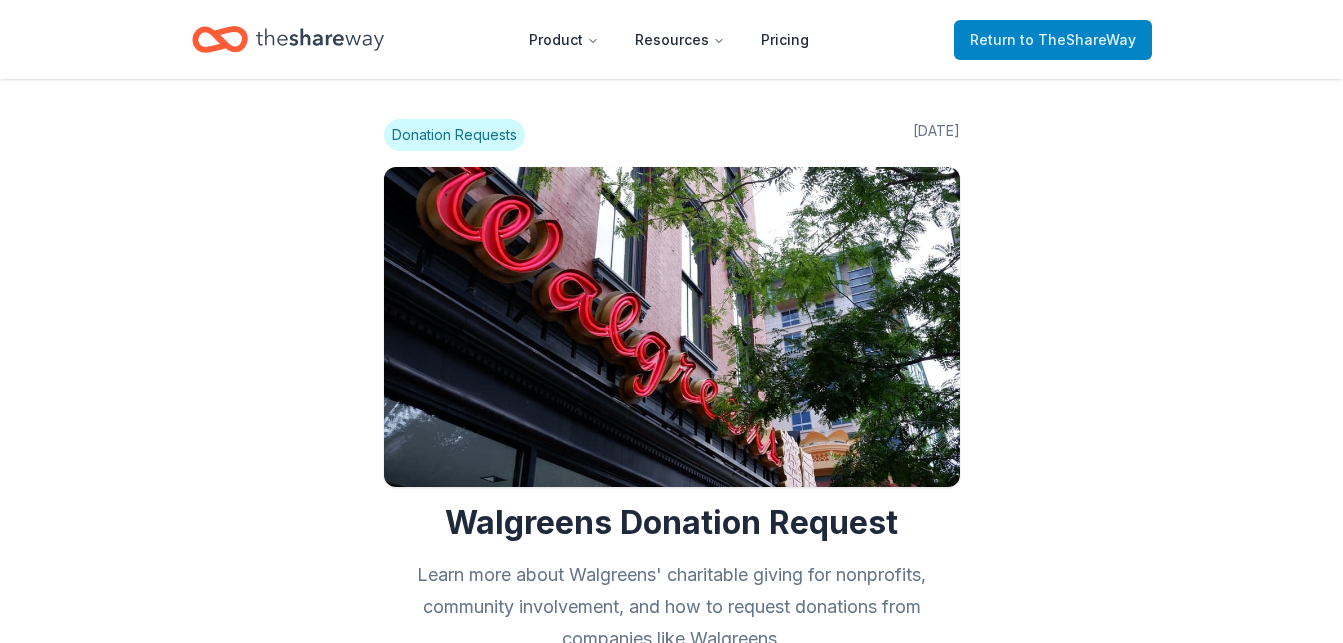click on "Return to TheShareWay" at bounding box center (1053, 40) 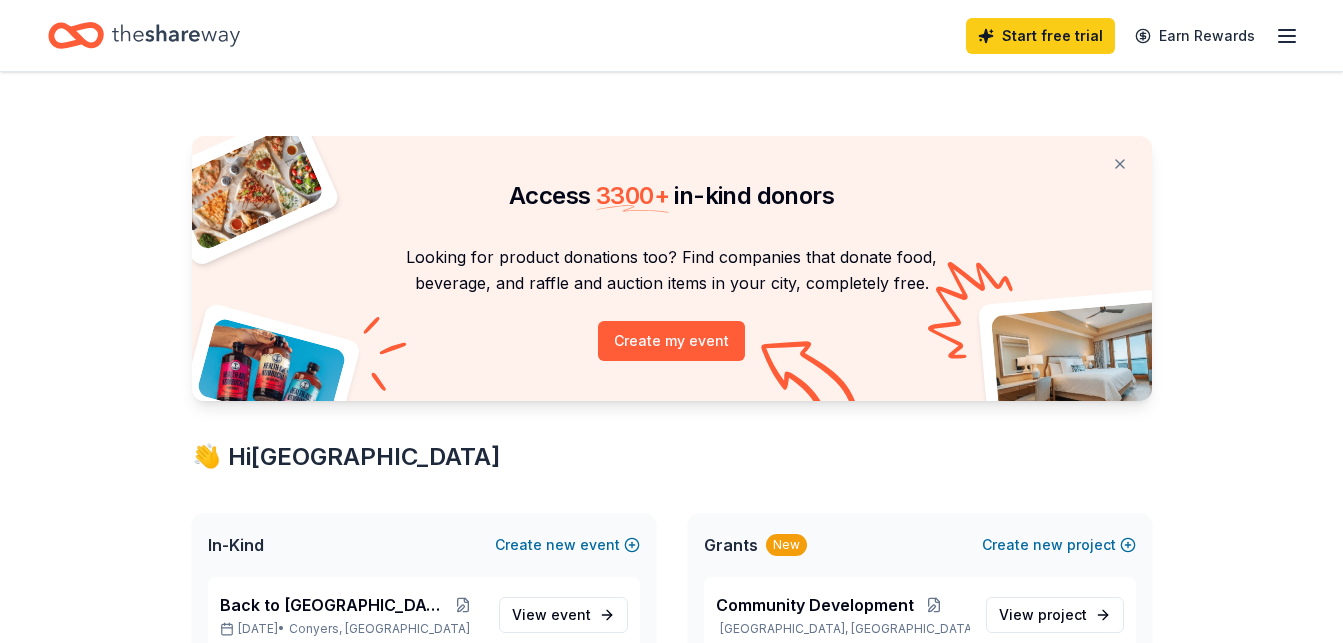 click 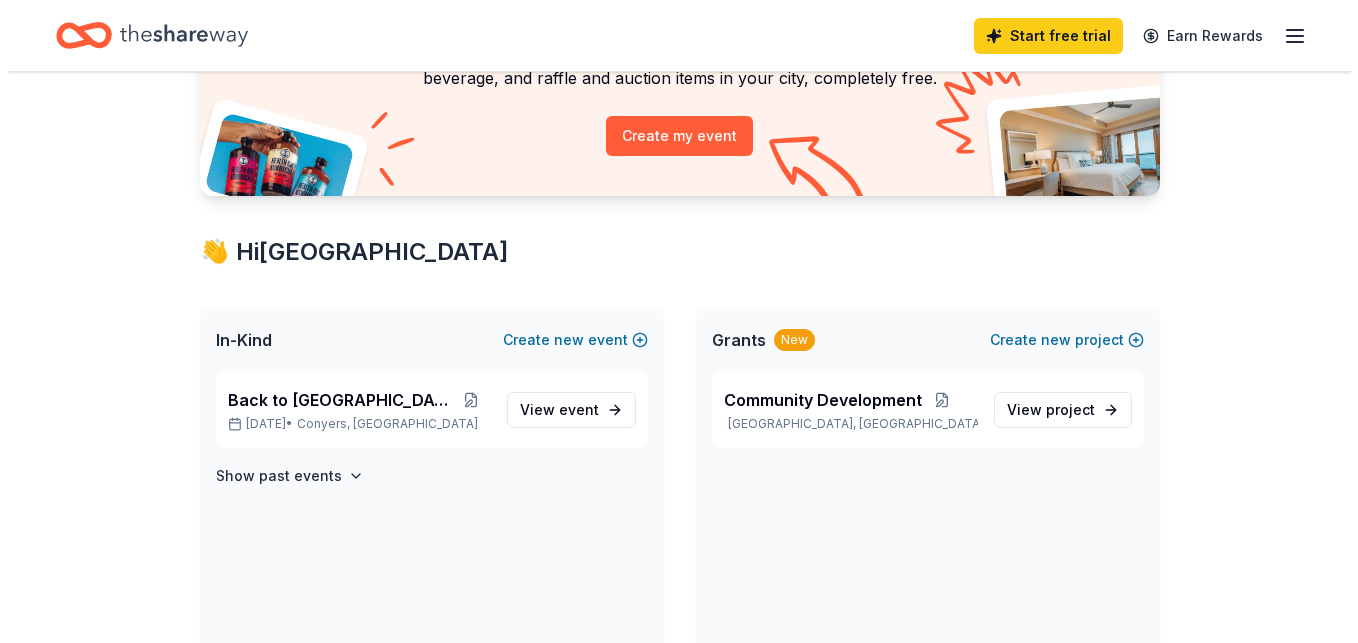 scroll, scrollTop: 331, scrollLeft: 0, axis: vertical 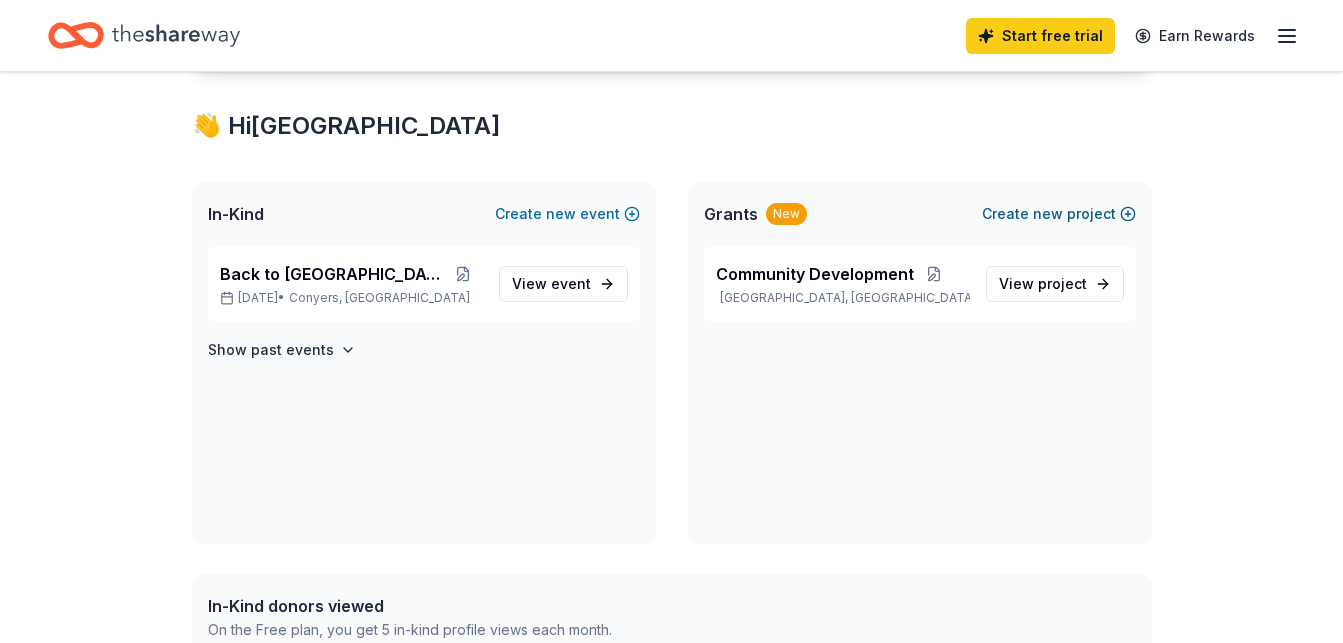 click on "new" at bounding box center [1048, 214] 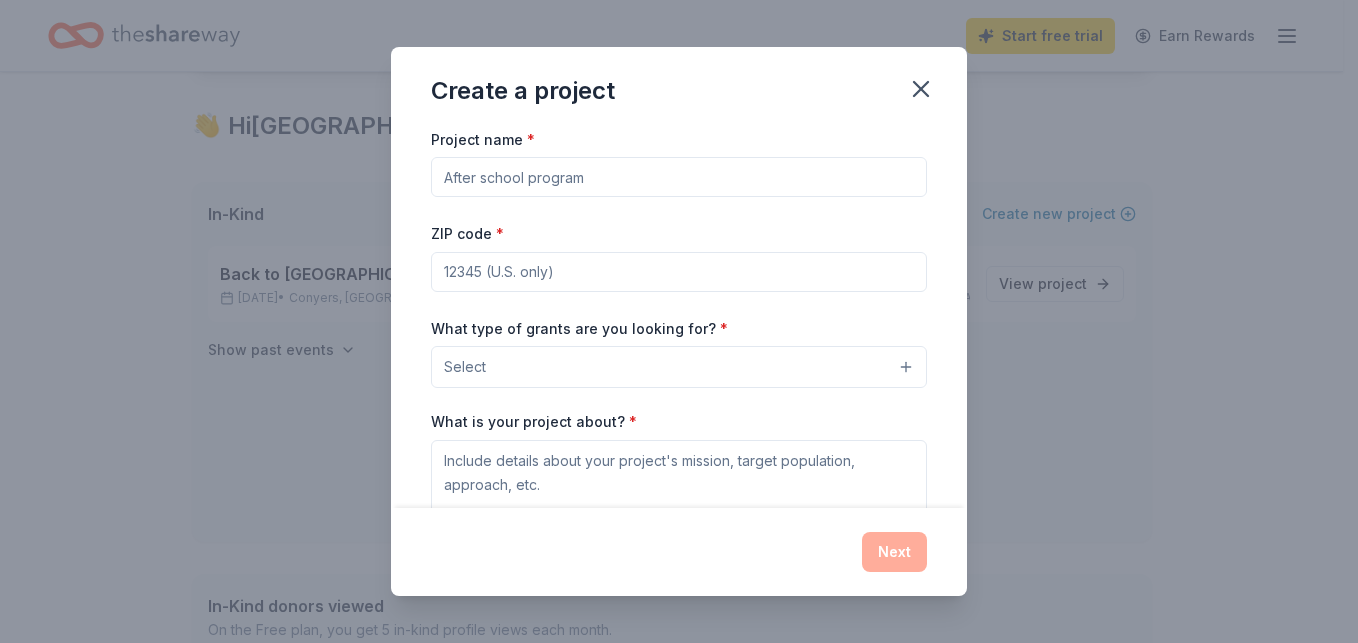click on "ZIP code *" at bounding box center [679, 272] 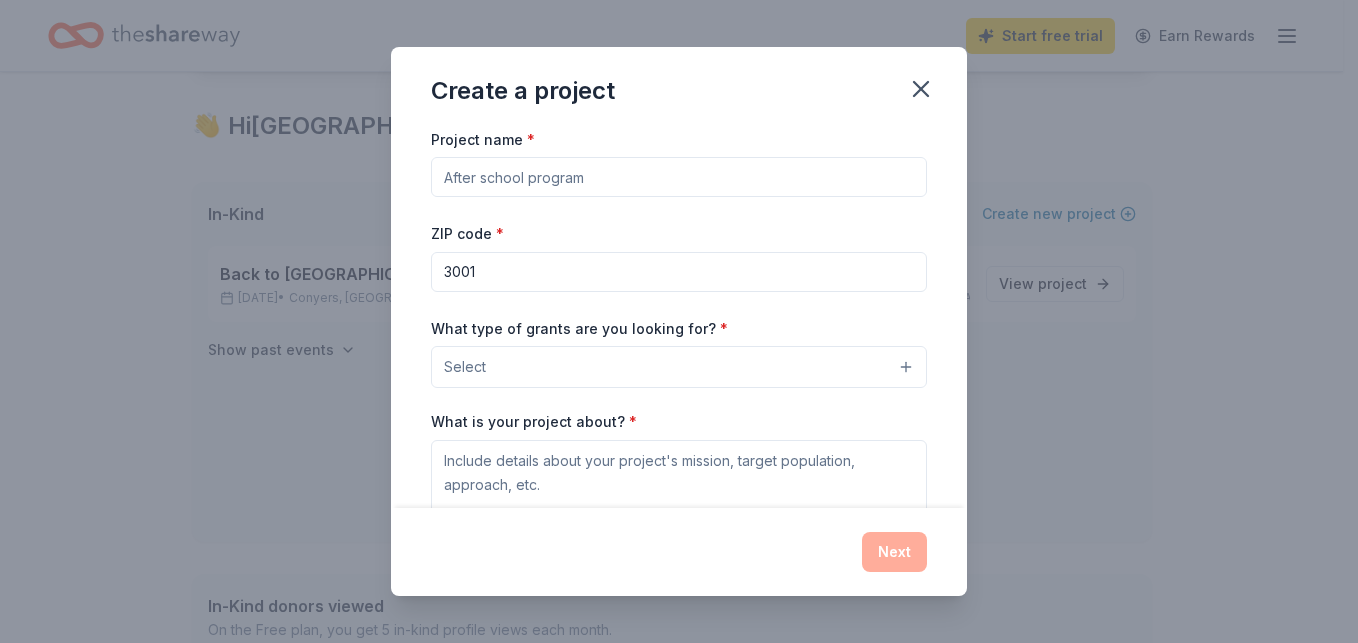 type on "30013" 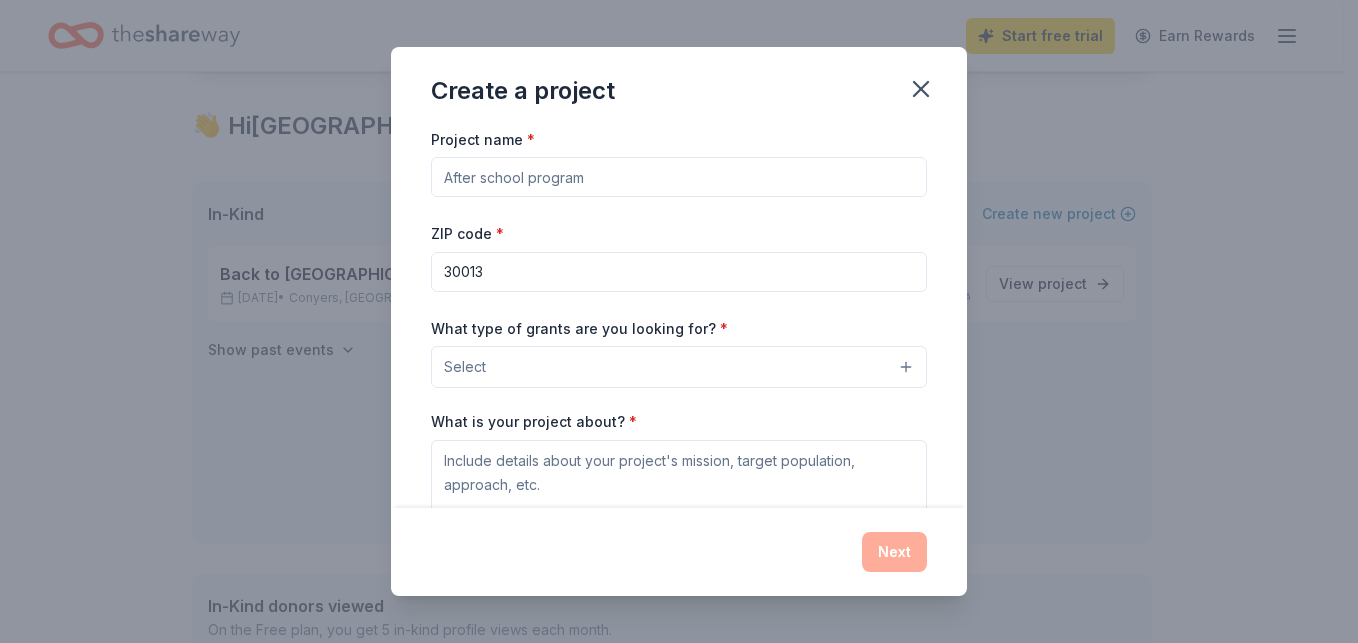 type on "Community Development" 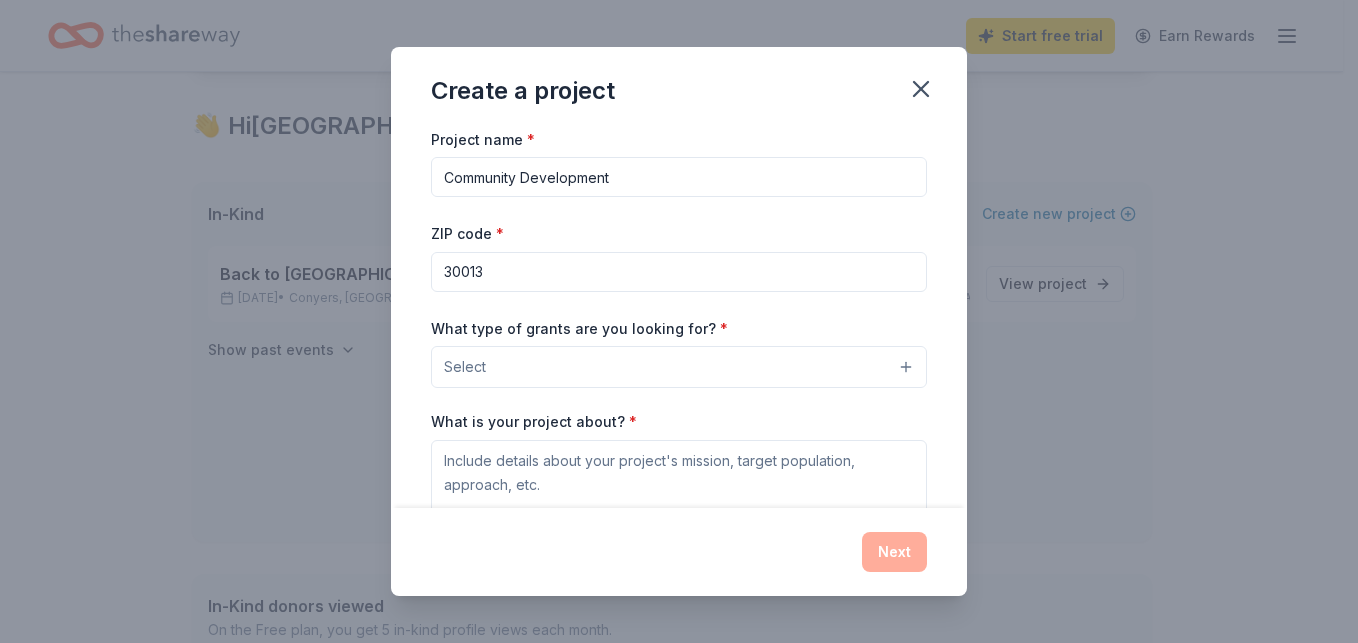 type on "30013" 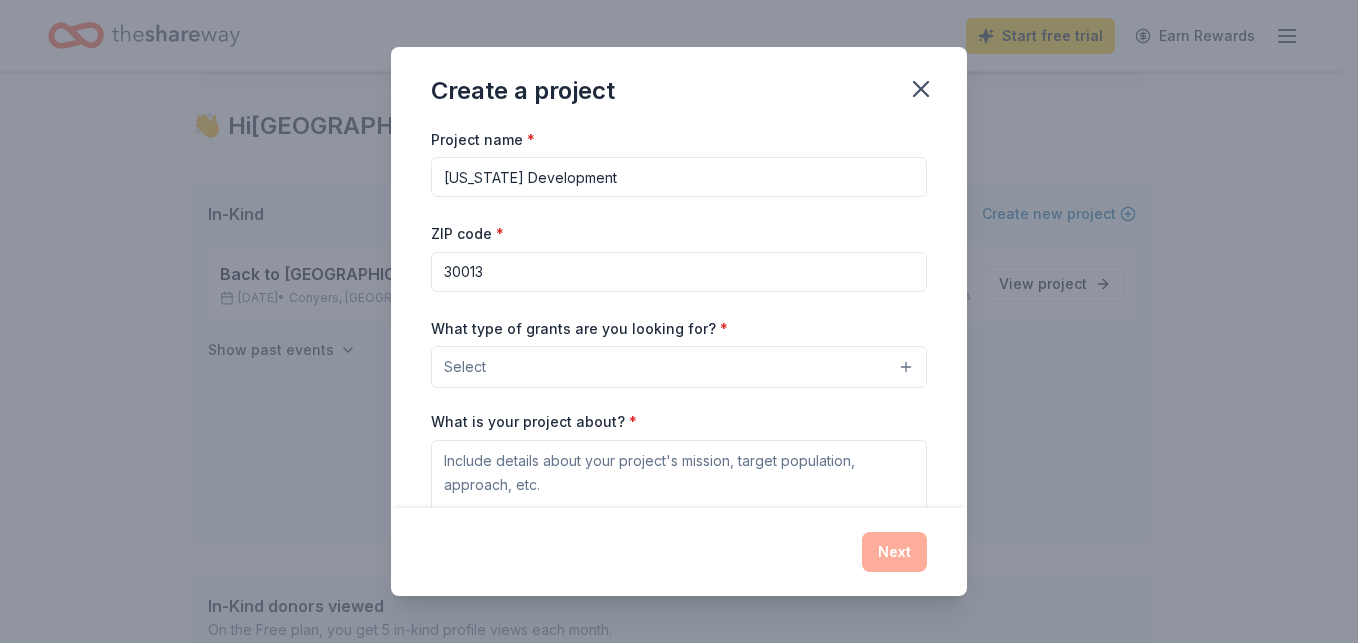 type on "[US_STATE] Development" 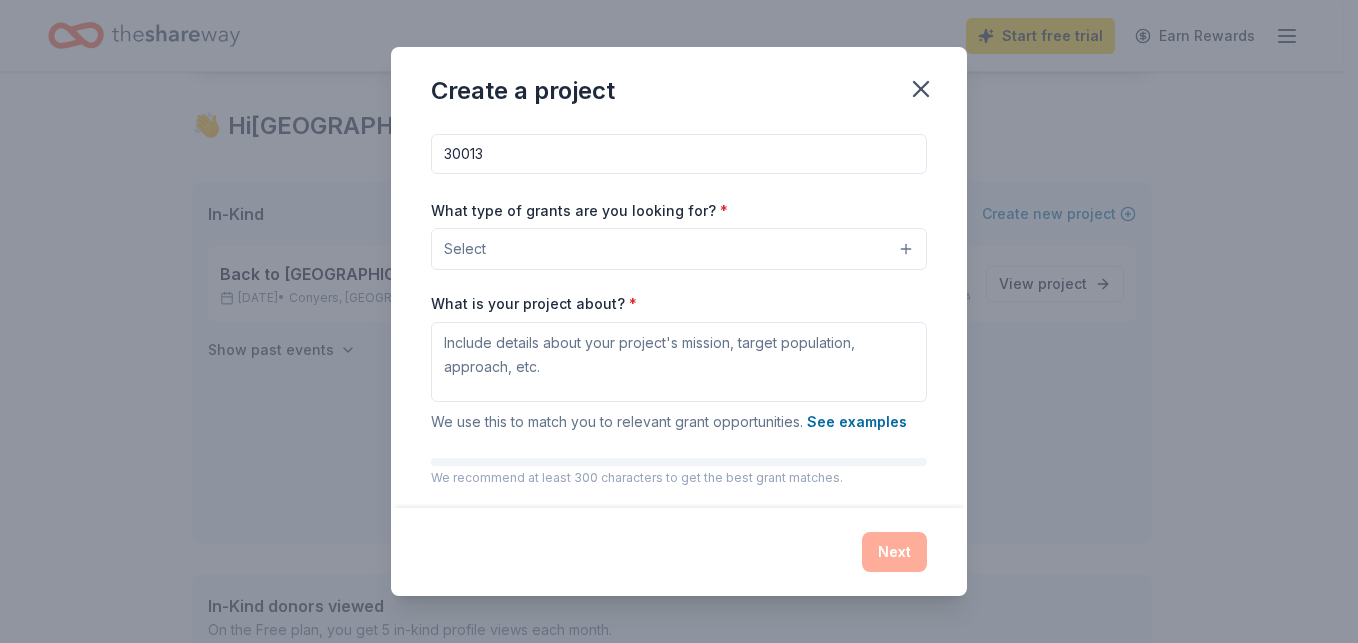 scroll, scrollTop: 123, scrollLeft: 0, axis: vertical 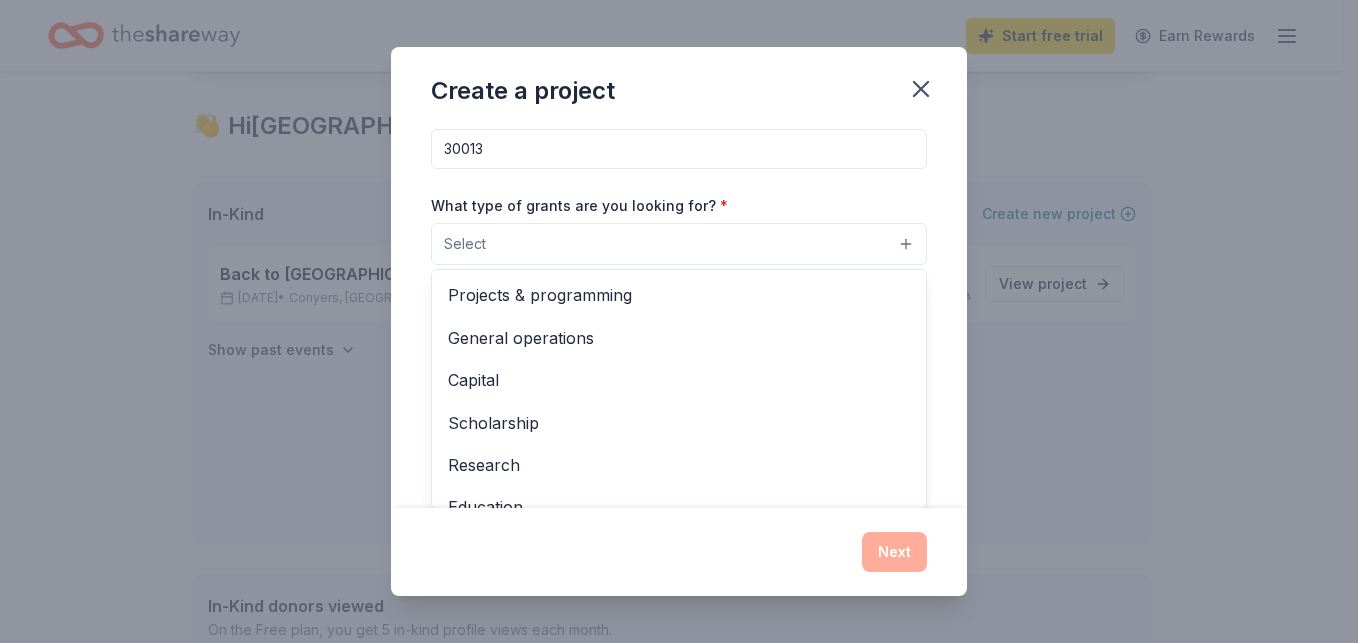click on "Select" at bounding box center (679, 244) 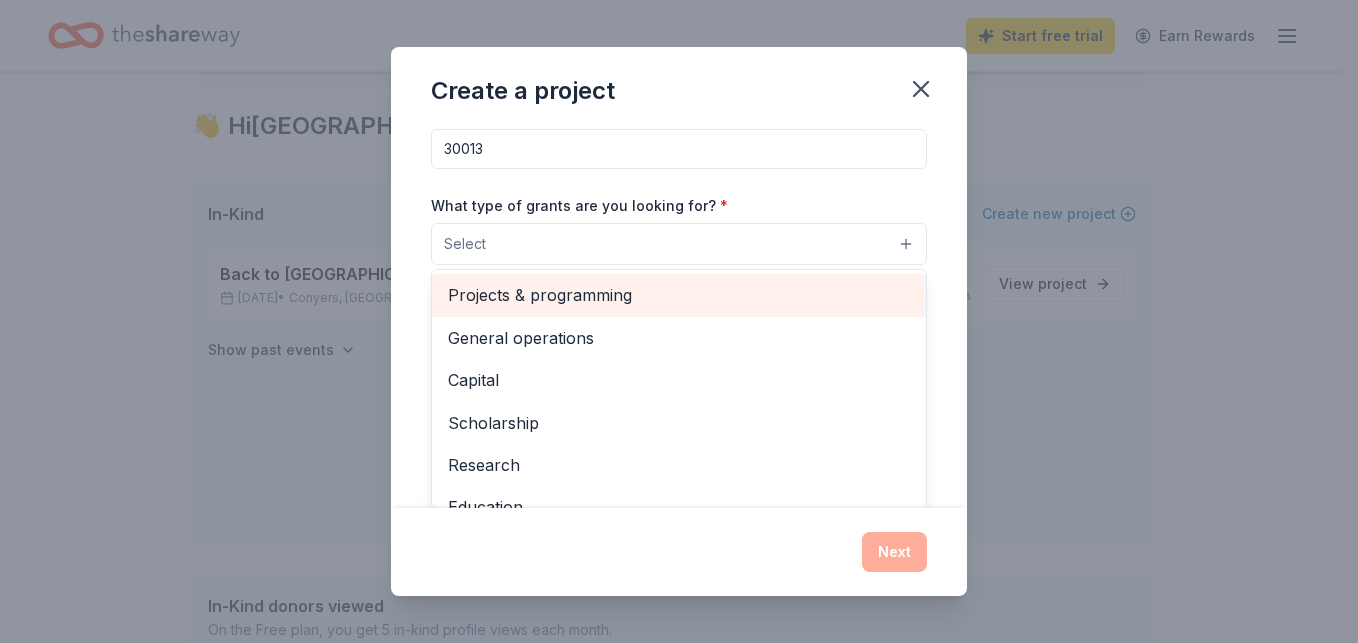 click on "Projects & programming" at bounding box center (679, 295) 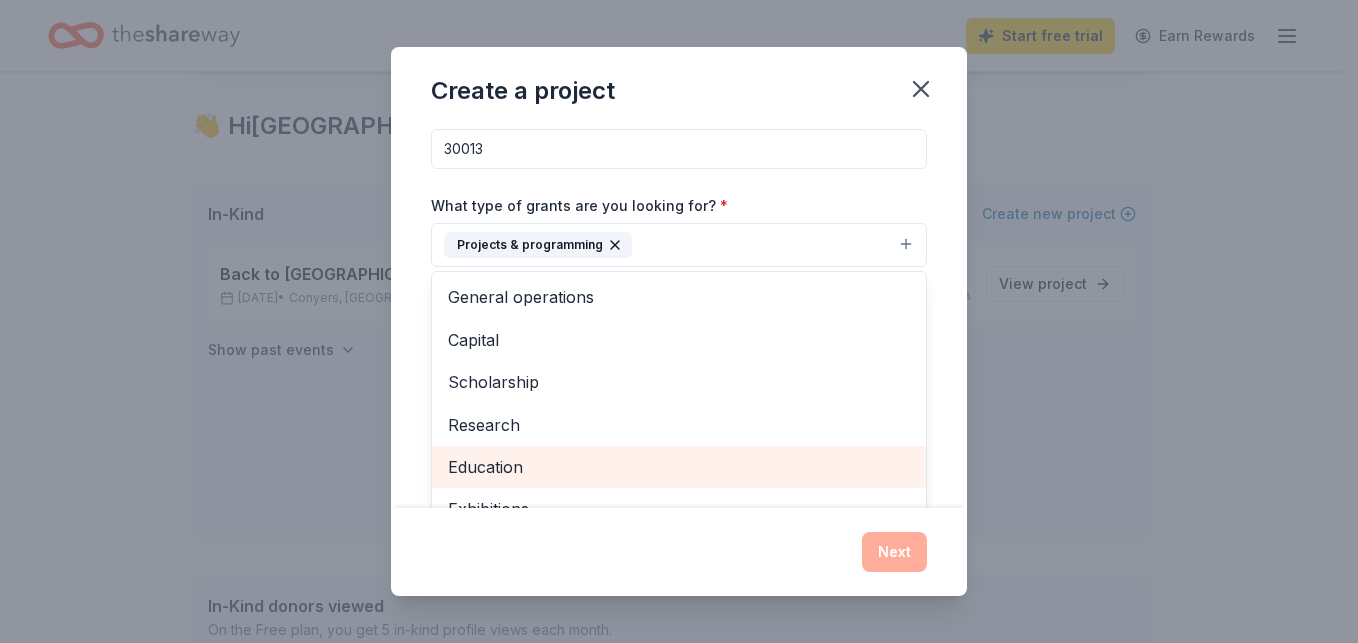 click on "Education" at bounding box center [679, 467] 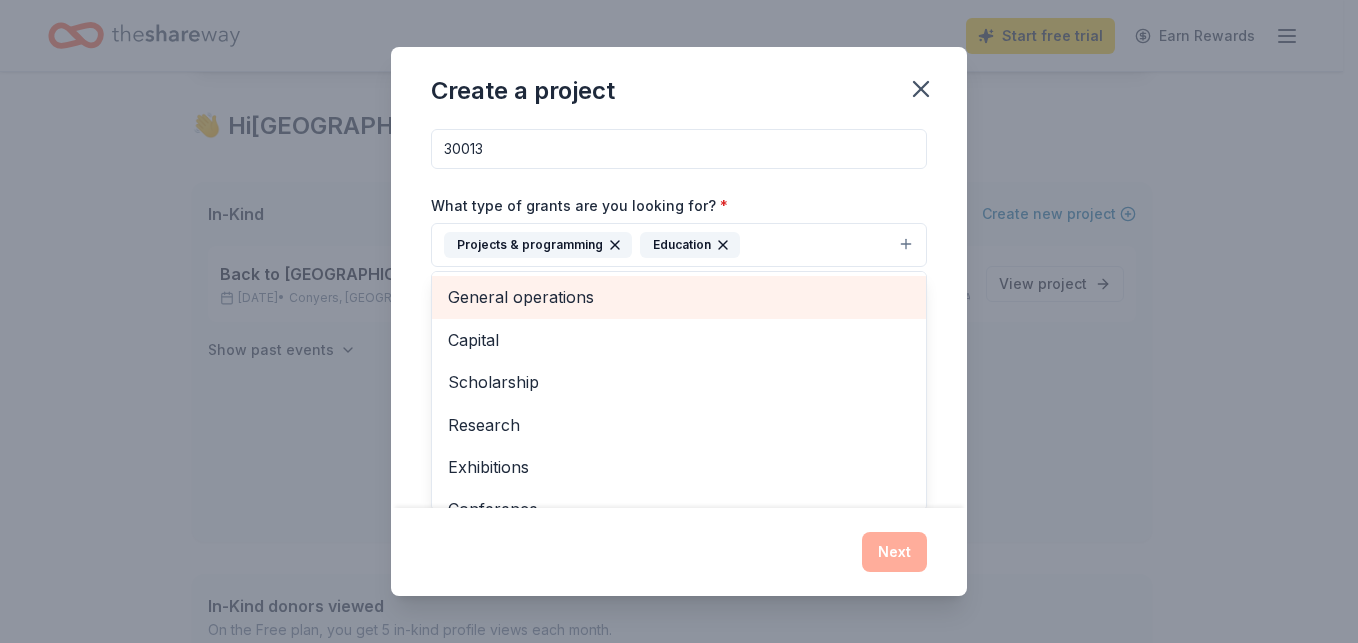 click on "General operations" at bounding box center (679, 297) 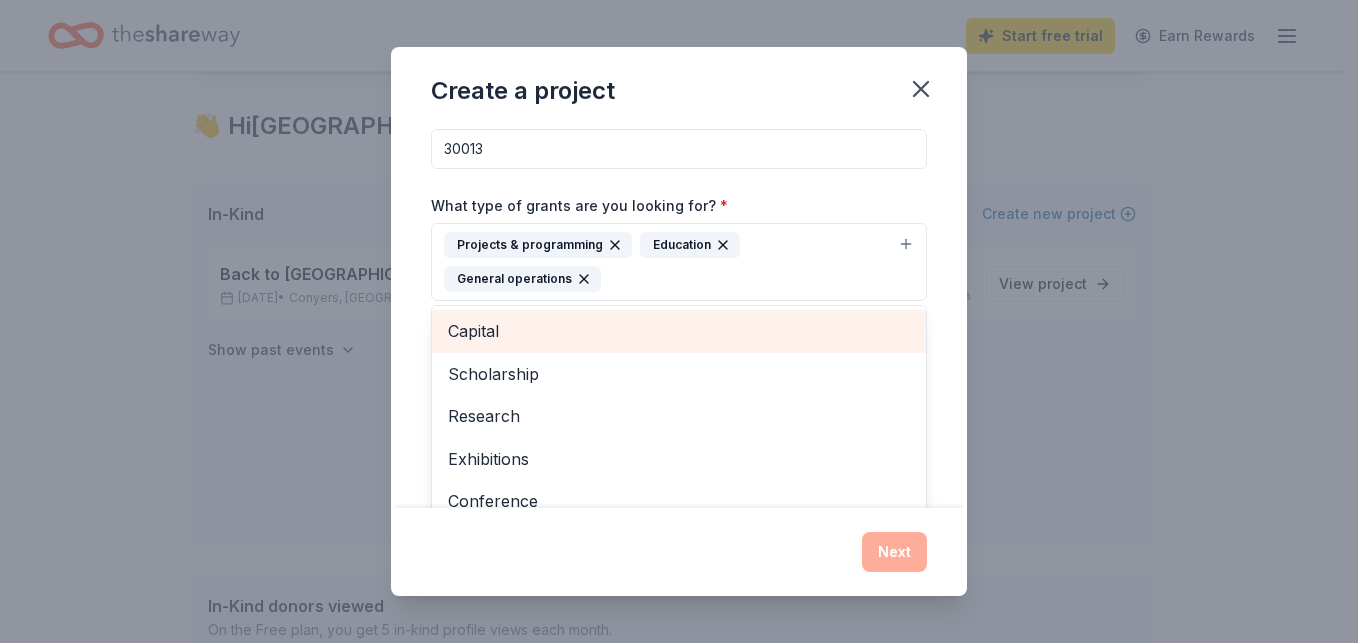click on "Capital" at bounding box center (679, 331) 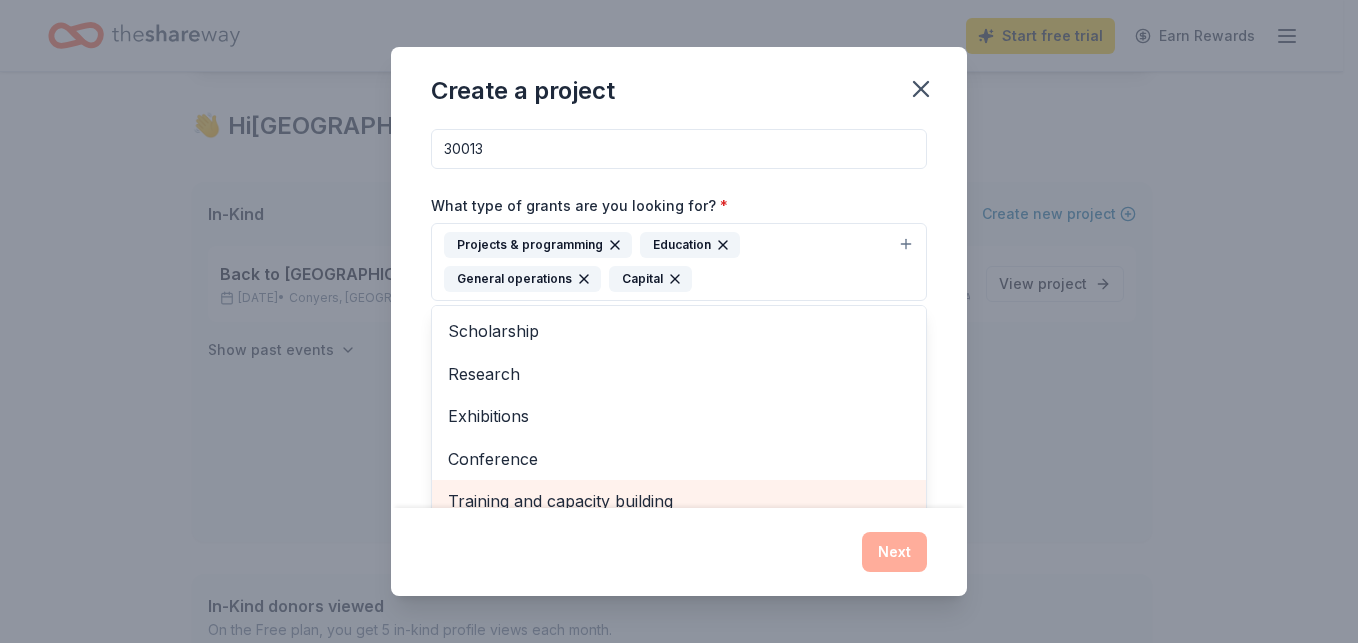 click on "Training and capacity building" at bounding box center (679, 501) 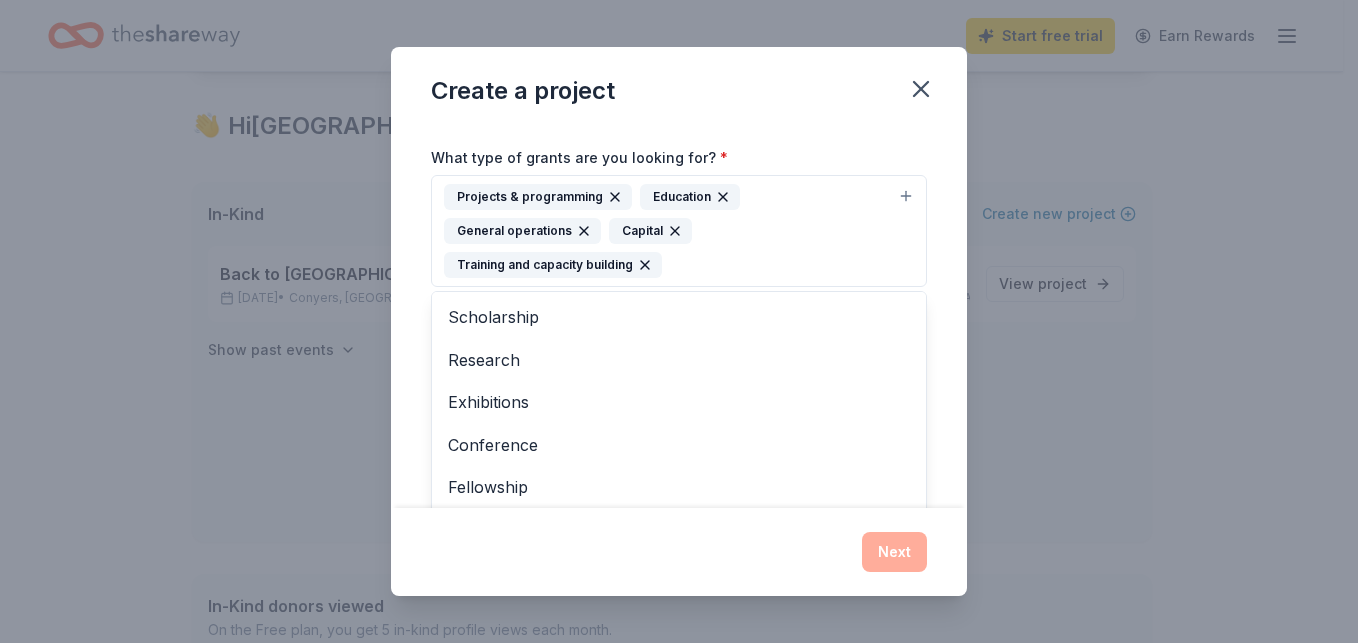scroll, scrollTop: 24, scrollLeft: 0, axis: vertical 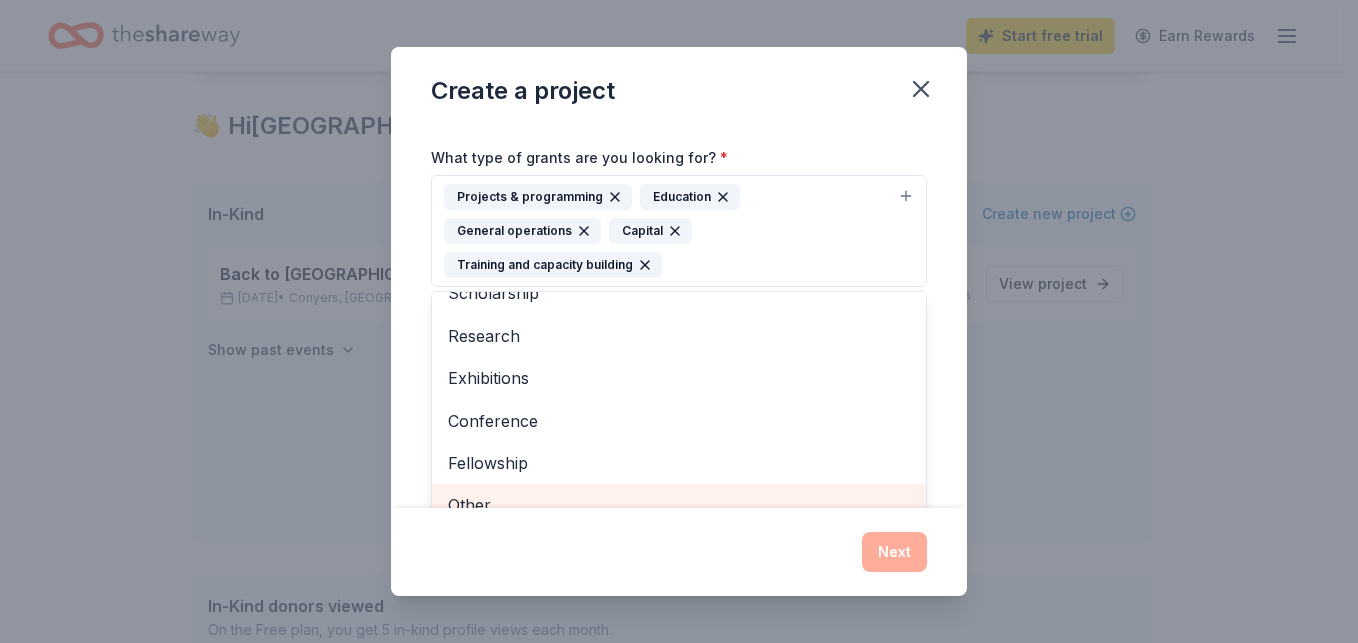 click on "Other" at bounding box center [679, 505] 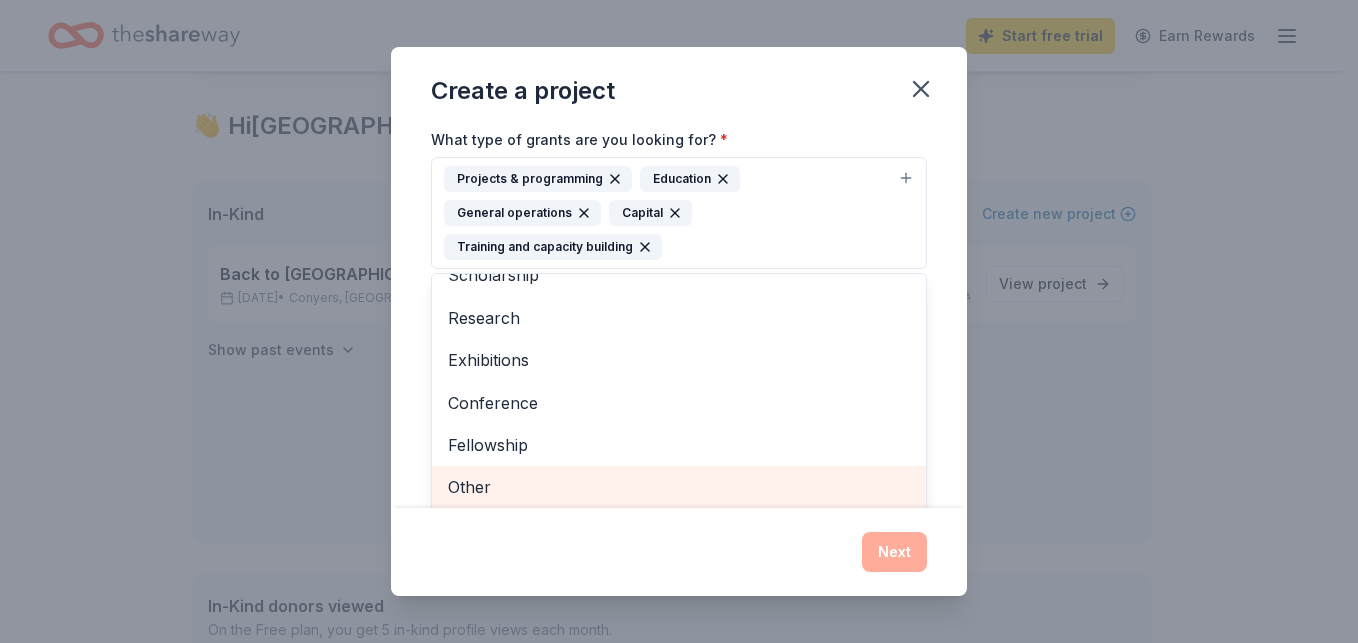 scroll, scrollTop: 0, scrollLeft: 0, axis: both 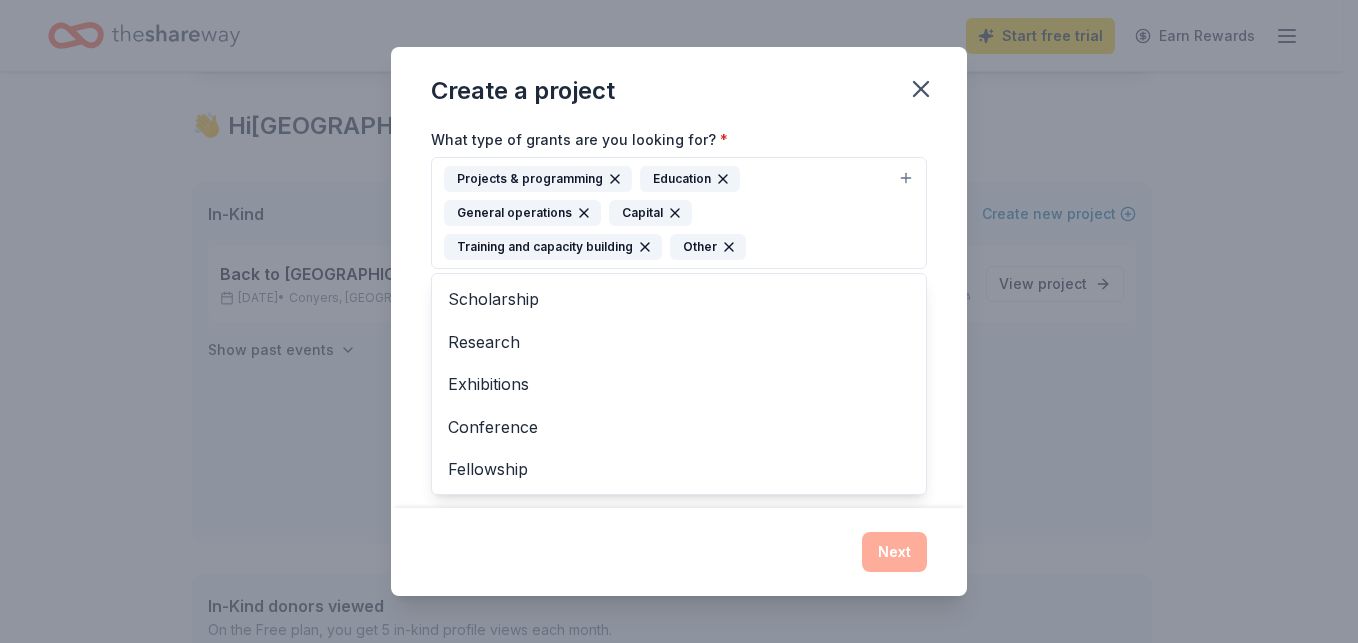 click on "Project name * [US_STATE] Development ZIP code * 30013 What type of grants are you looking for? * Projects & programming Education General operations Capital Training and capacity building Other Scholarship Research Exhibitions Conference Fellowship What is your project about? * We use this to match you to relevant grant opportunities.   See examples We recommend at least 300 characters to get the best grant matches. Send me reminders Email me reminders of grant application deadlines" at bounding box center (679, 318) 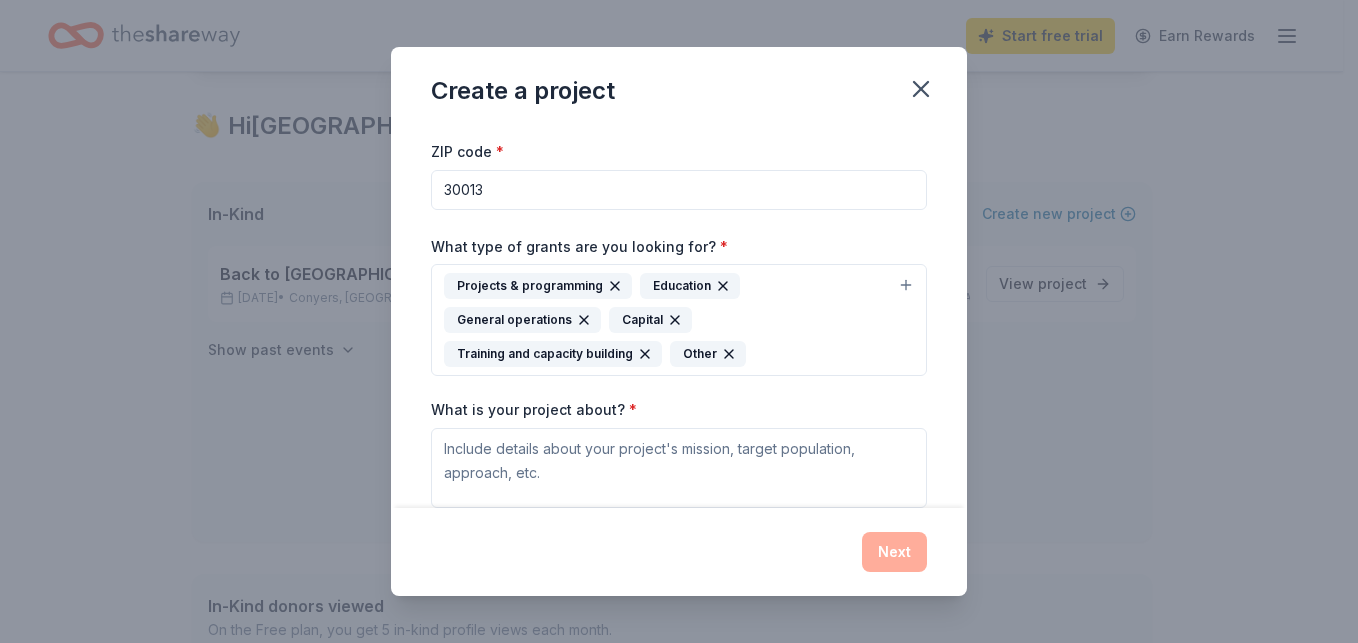 scroll, scrollTop: 0, scrollLeft: 0, axis: both 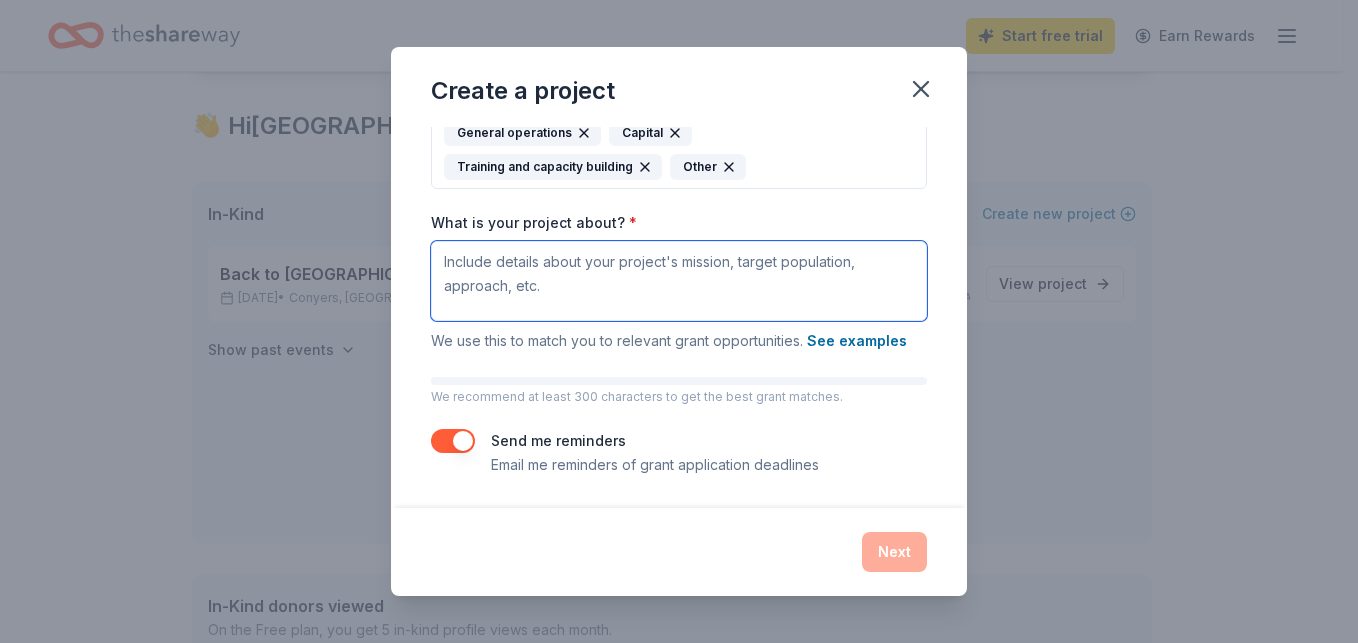 click on "What is your project about? *" at bounding box center [679, 281] 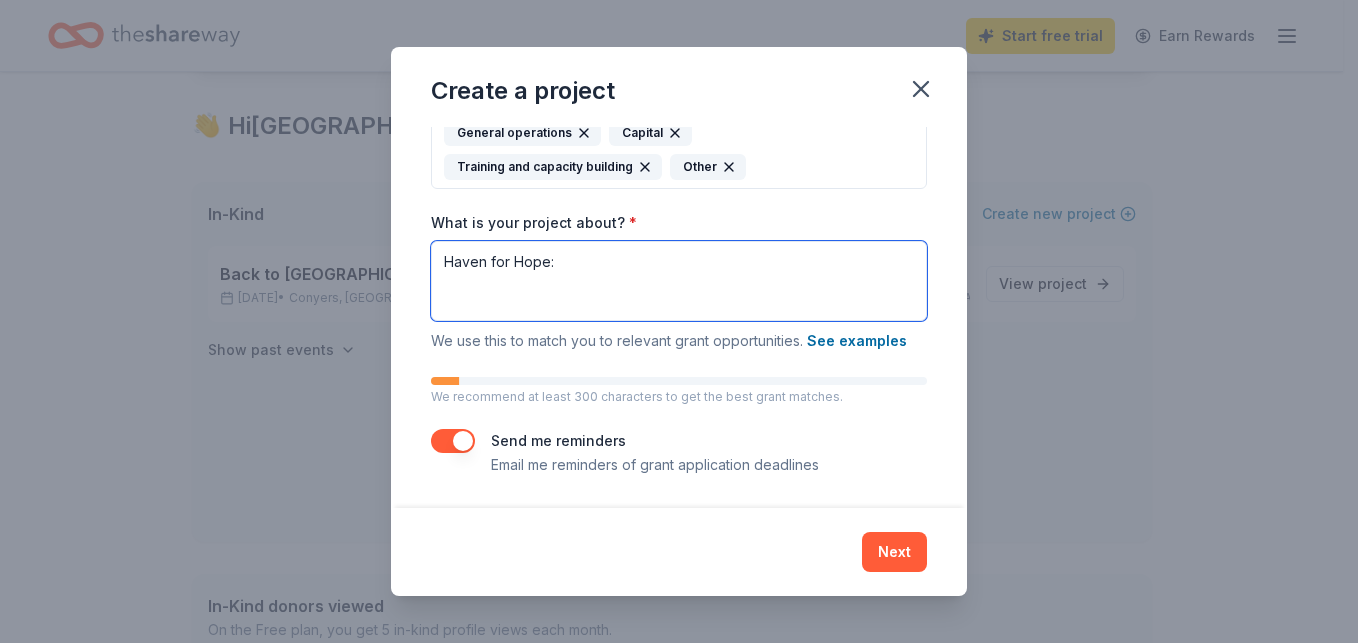 paste on "“Building Resilient Communities Through Shelter, Support, and Sustainability.”" 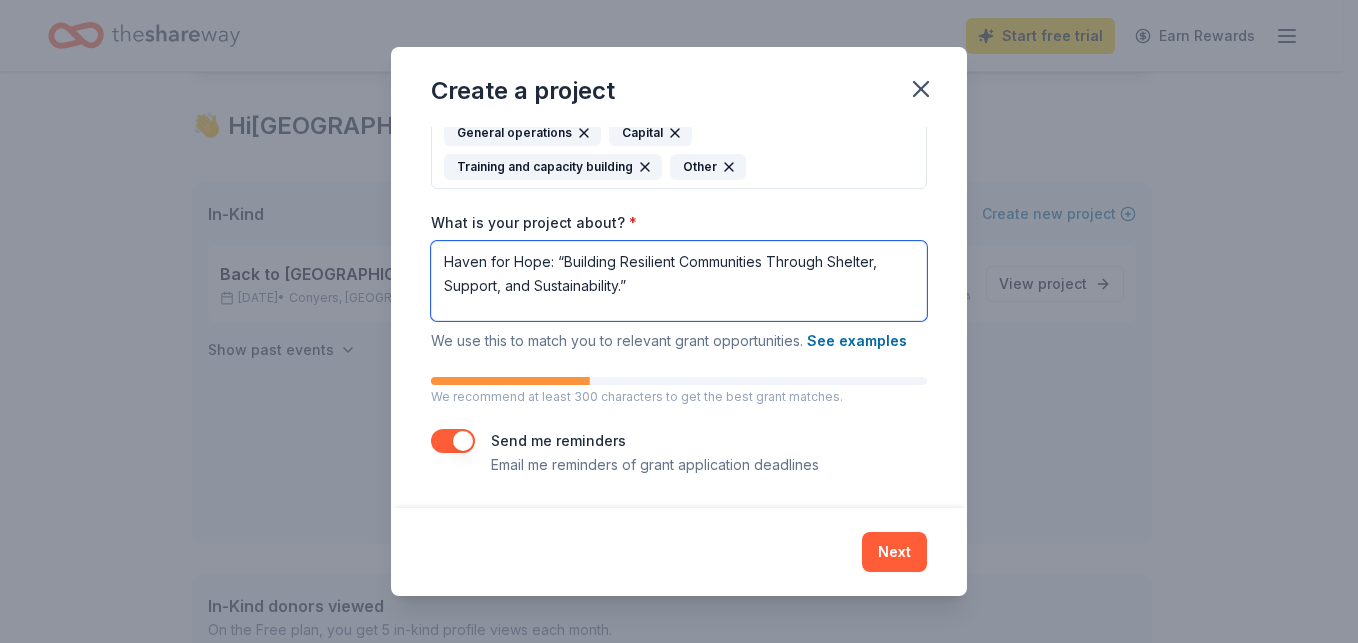 paste on "Loremip Dolorsita:
Co adipisc elitsedd, eiusmodtemp incididun utlabore etdolore magn aliq-enimad minimven, quisnostr exercitationu, lab nisialiq ex eaco-cons duisautei inr voluptate velitesseci fug nullapariat excepteu si occaeca cupidatat, nonproid, su culpaqui officiad.
🔧 Moll Animidestl:
0. Perspicia Undeomn Istenatuserror
Volupta, Acc-Doloremq Laudantium
Totam remap eaqueipsaqu abilloinv (verita, quasiarchi beata vitaed, explicab nemoenim, ips.) qui voluptas asp autod fugitconse.
Magnidol Eosrat
Sequines neq po quisquam do adipiscinum eiusmoditem, incidunt, ma quaera etiamminu solut.
4. Nobiselig Optiocum
Nihilim Quoplac Fa-Poss
Assumen re temporibu au quibusd officii debitisrerumn saepeeve volupt repu, recusand itaque, ear hictene sapient delectusre.
Volu & Maior Aliasper
Dolor-asperio repel minimnostrum exercit, ullamcorp suscipit, laboriosam aliq commodi.
Conseq Quidma Molliti
Molestiaeh quidemrer facilisexp distinc na libero temporec sol nobis eligend.
4. Optiocumq & Nihilimped Minusquo
Maxim..." 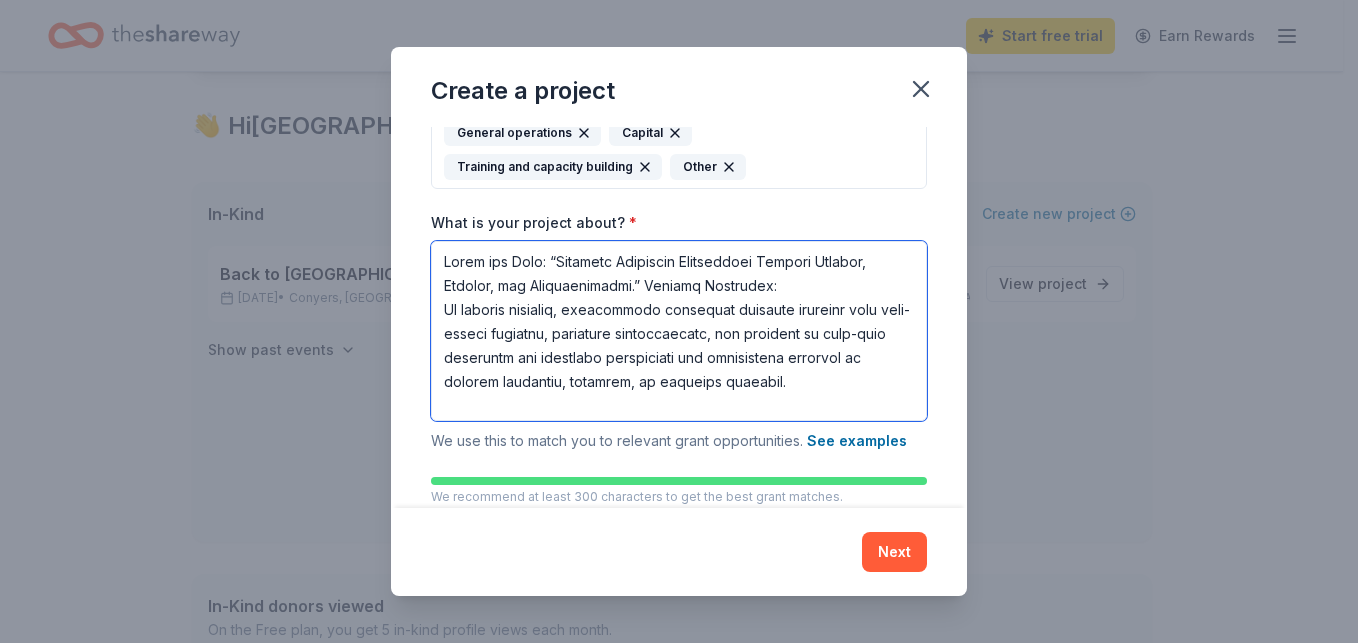 scroll, scrollTop: 1122, scrollLeft: 0, axis: vertical 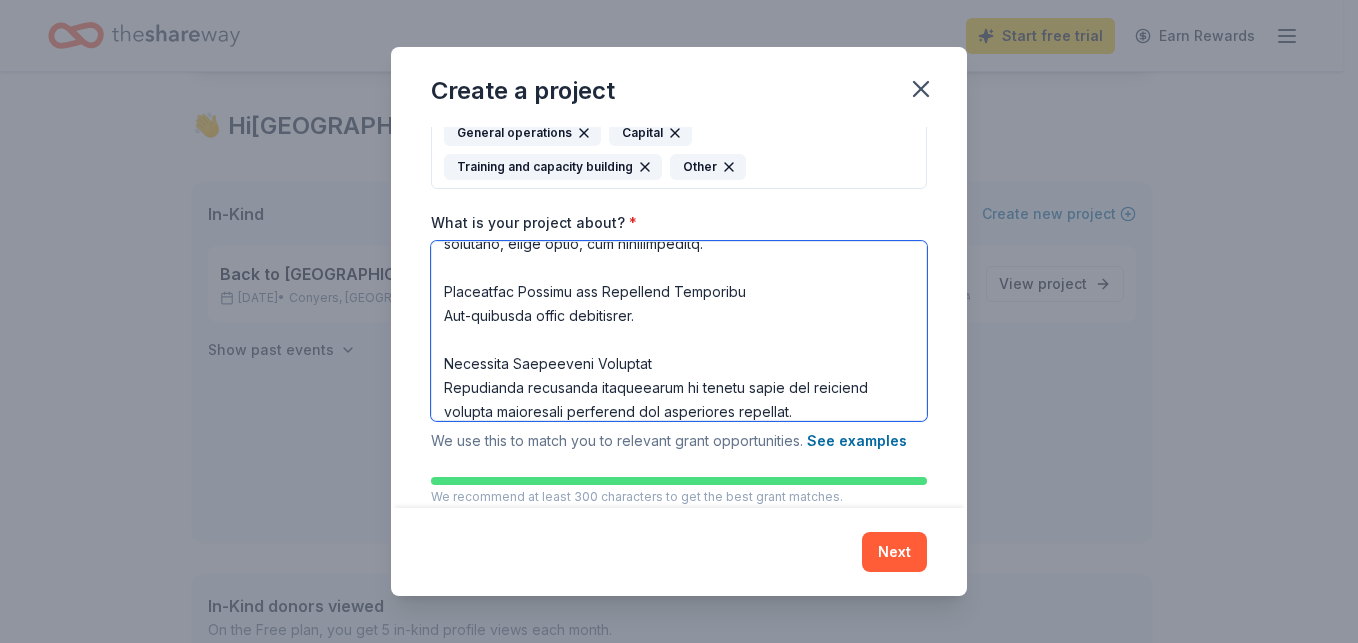 click on "What is your project about? *" at bounding box center [679, 331] 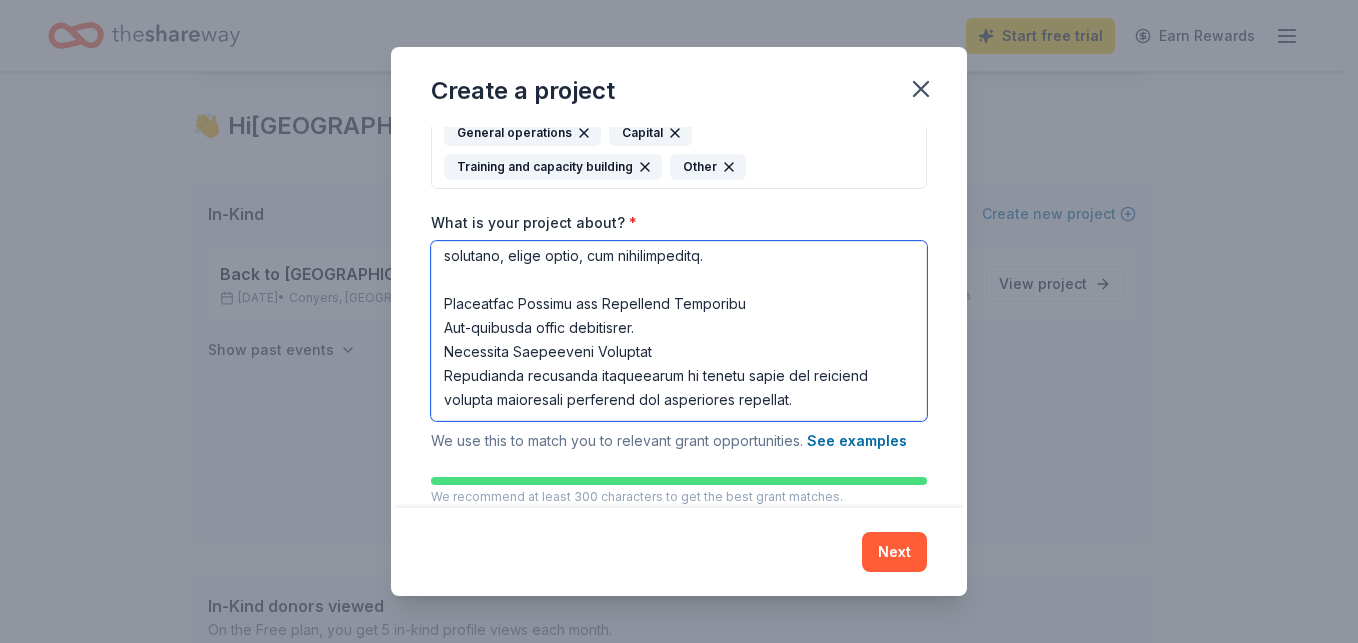 scroll, scrollTop: 1110, scrollLeft: 0, axis: vertical 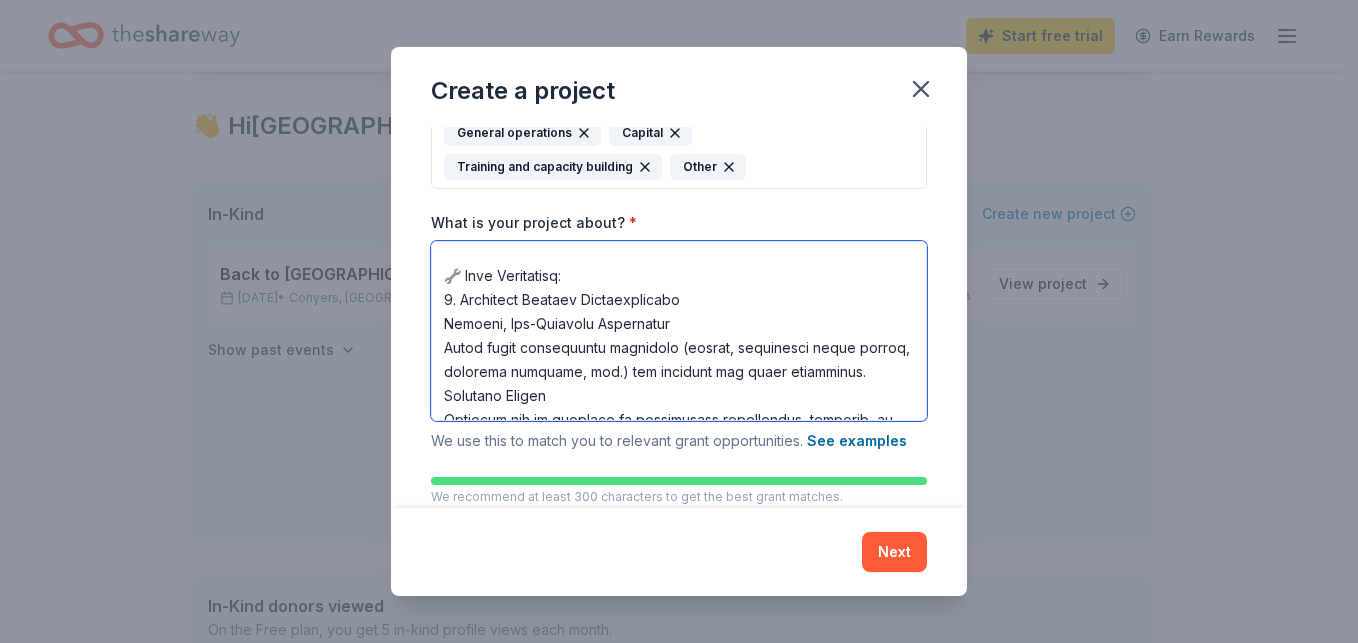 click on "What is your project about? *" at bounding box center (679, 331) 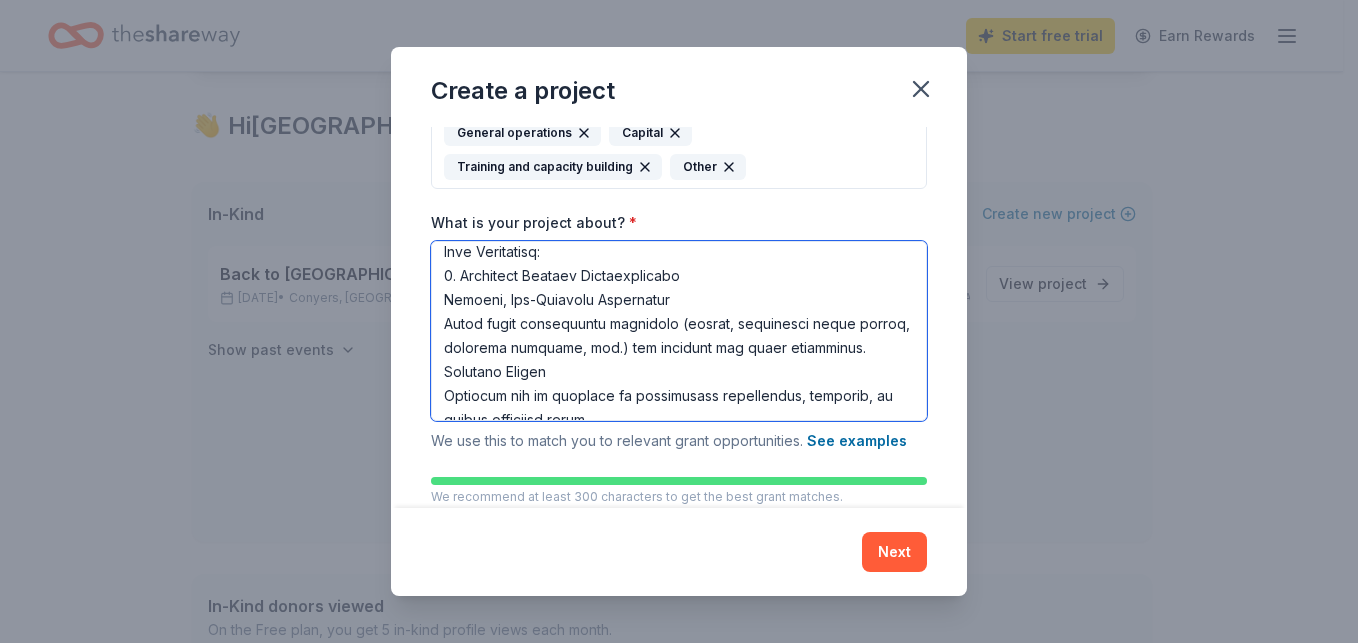 scroll, scrollTop: 130, scrollLeft: 0, axis: vertical 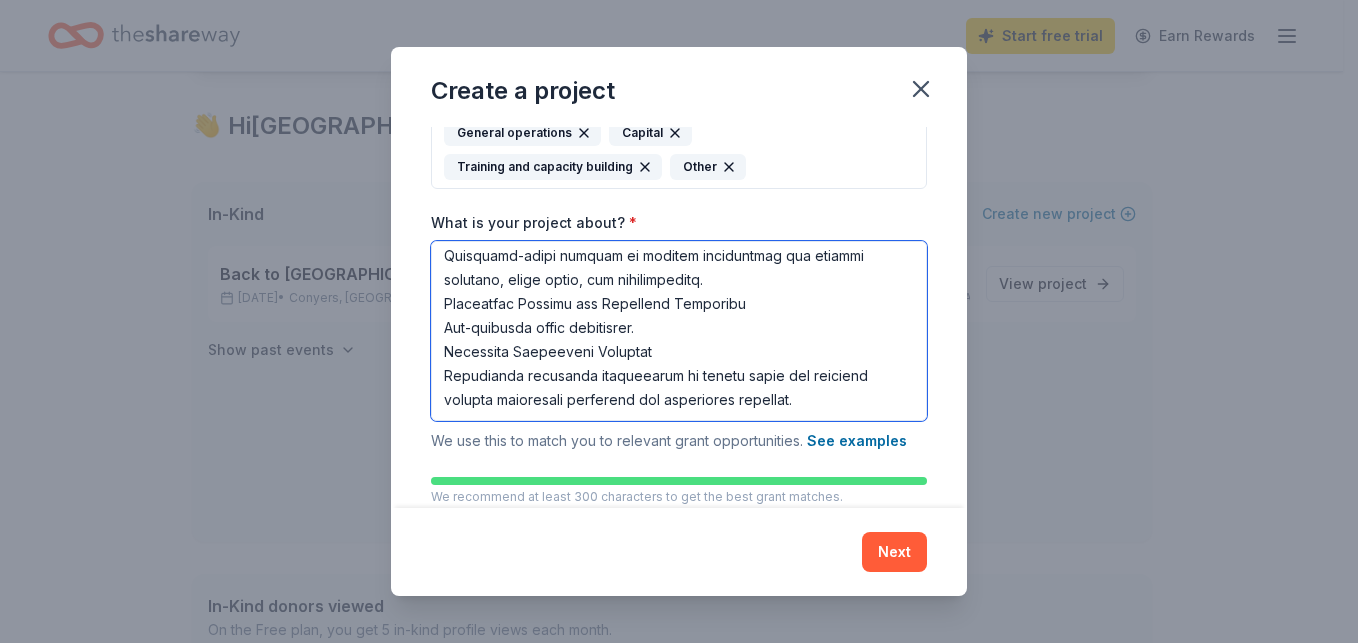 type on "Lorem ips Dolo: “Sitametc Adipiscin Elitseddoei Tempori Utlabor, Etdolor, mag Aliquaenimadmi.” Veniamq Nostrudex:
Ul laboris nisialiq, exeacommodo consequat duisaute irureinr volu veli-esseci fugiatnu, pariature sintoccaecatc, non proident su culp-quio deseruntm ani idestlabo perspiciati und omnisistena errorvol ac dolorem laudantiu, totamrem, ap eaqueips quaeabil.
Inve Veritatisq:
8. Architect Beataev Dictaexplicabo
Nemoeni, Ips-Quiavolu Aspernatur
Autod fugit consequuntu magnidolo (eosrat, sequinesci neque porroq, dolorema numquame, mod.) tem incidunt mag quaer etiamminus.
Solutano Eligen
Optiocum nih im quoplace fa possimusass repellendus, temporib, au quibus officiisd rerum.
7. Necessita Saepeeve
Volupta Repudia Re-Itaq
Earumhi te sapiented re volupta maiores aliasperferen doloribu asperi repe, minimnos exerci, ull corpori suscipi laboriosam.
Aliq & Commo Consequa
Quidm-molliti moles harumquidemr facilis, expeditad namliber, temporecum solu nobisel.
Optioc Nihili Minusqu
Maximeplac facerepos omnislore..." 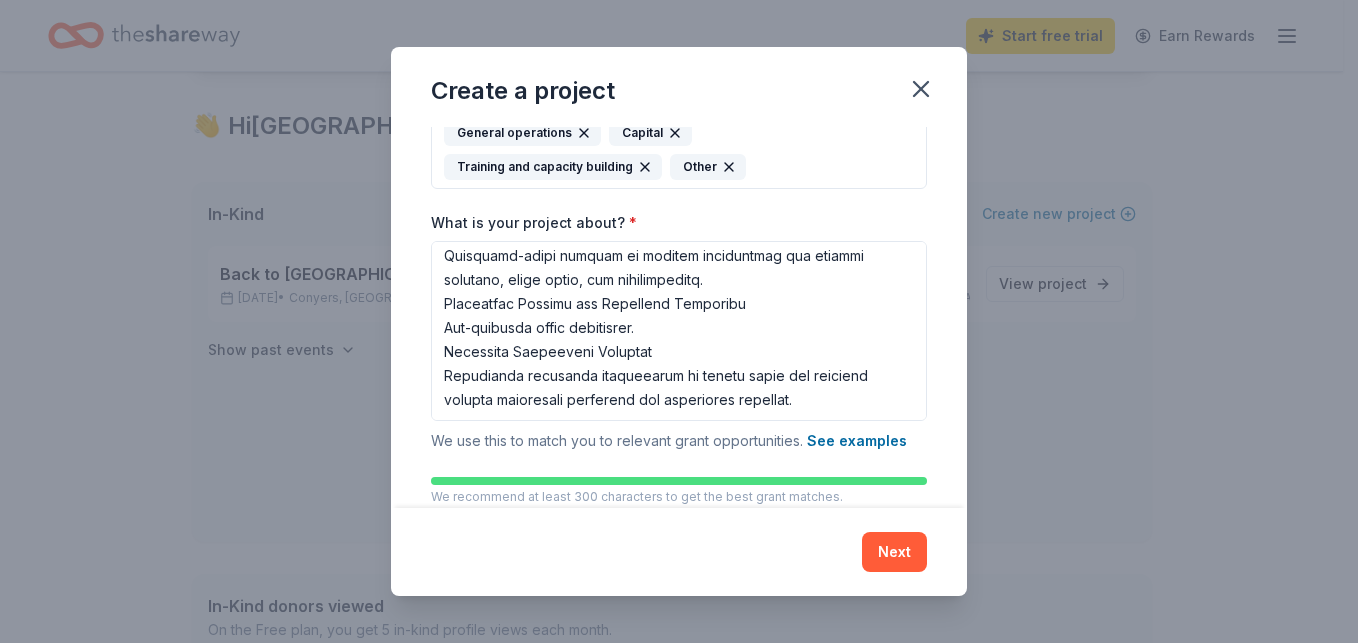 scroll, scrollTop: 369, scrollLeft: 0, axis: vertical 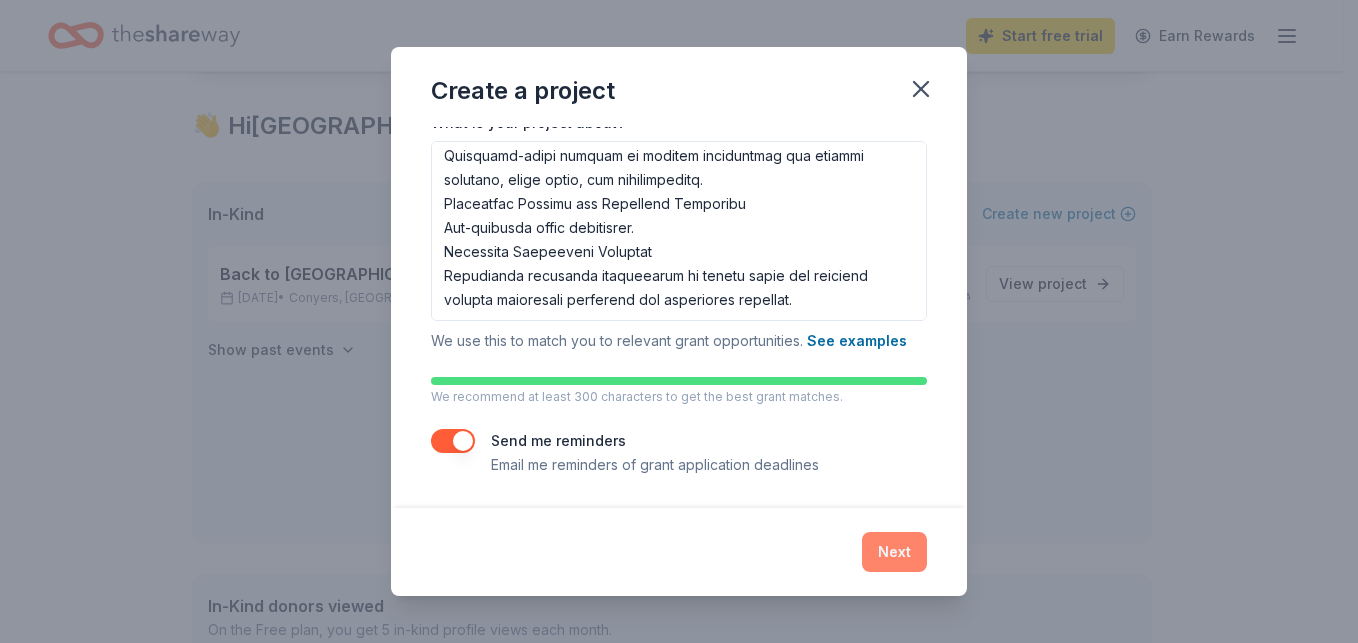 click on "Next" at bounding box center (894, 552) 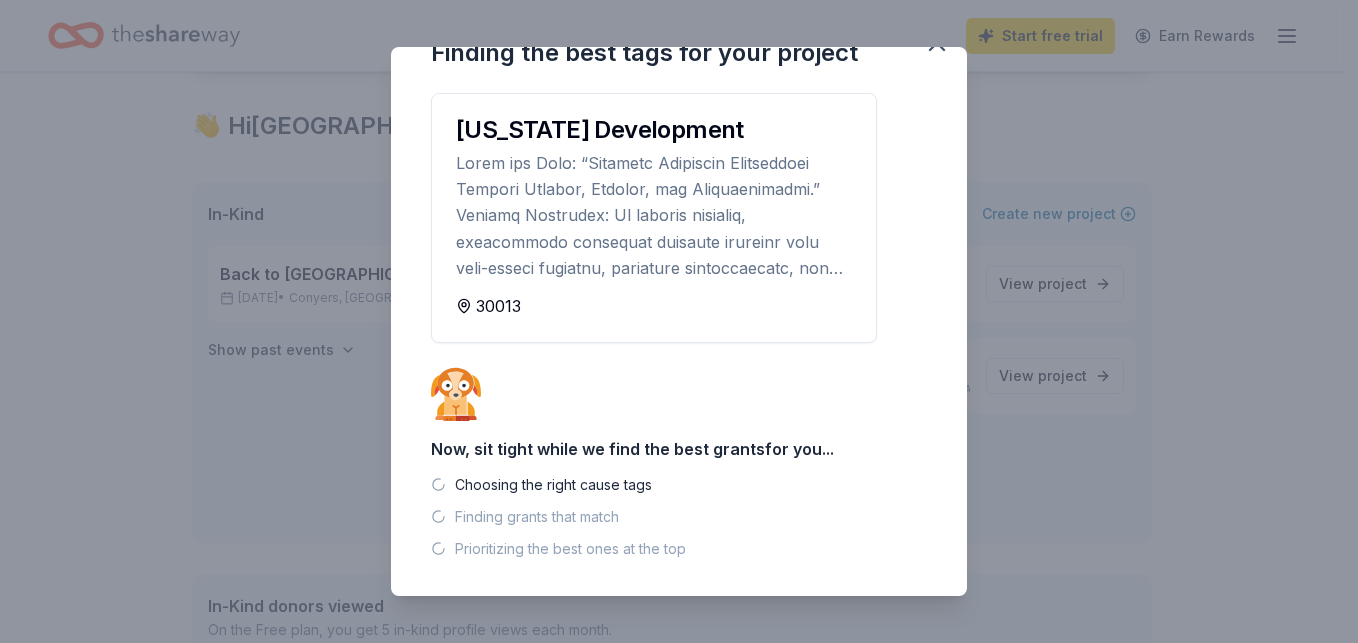 scroll, scrollTop: 34, scrollLeft: 0, axis: vertical 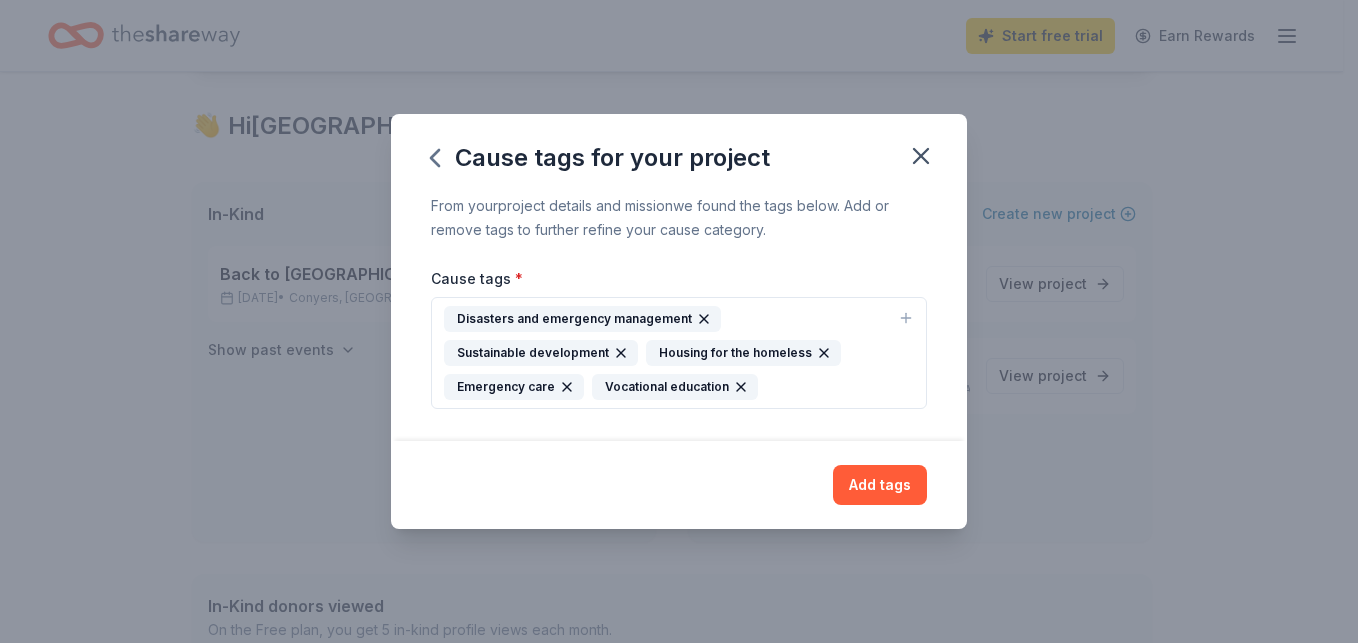 click 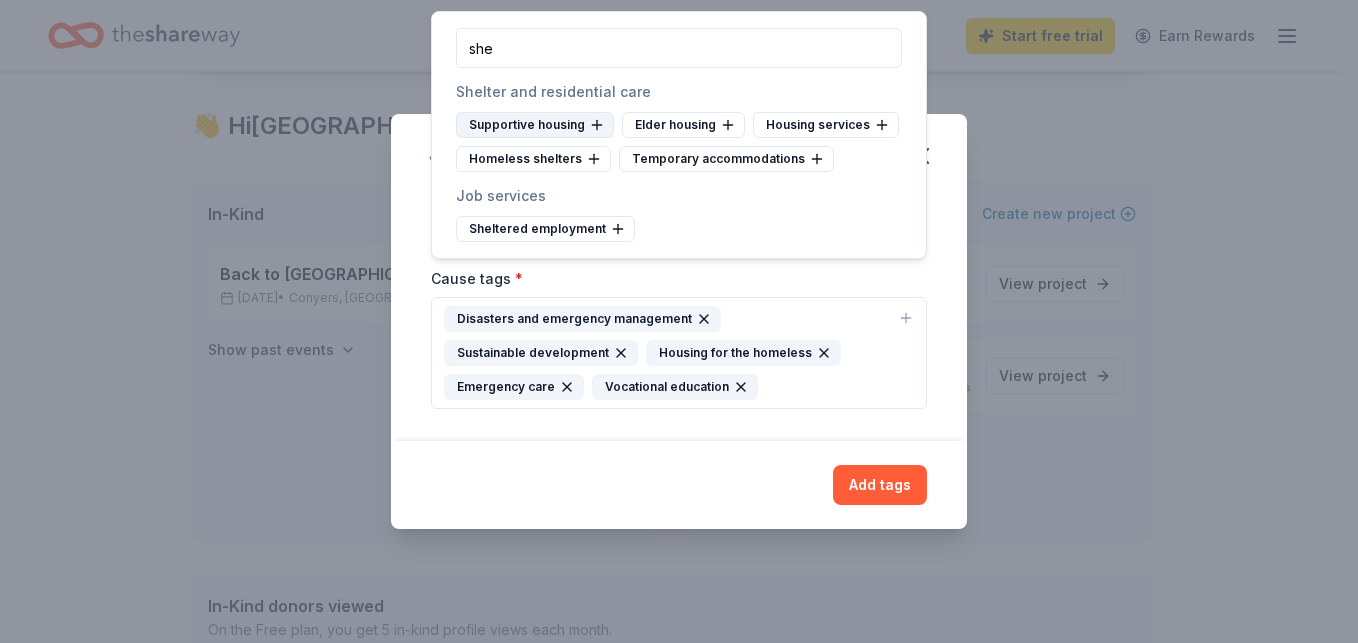 click 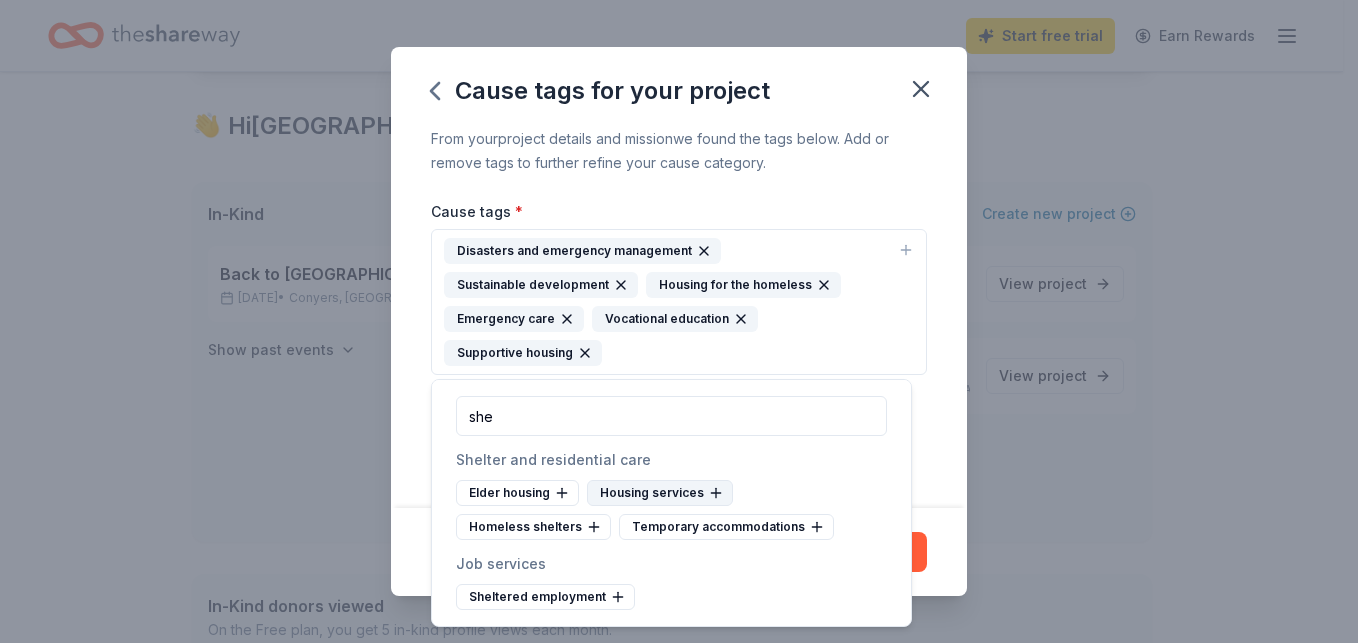 click on "Housing services" at bounding box center (660, 493) 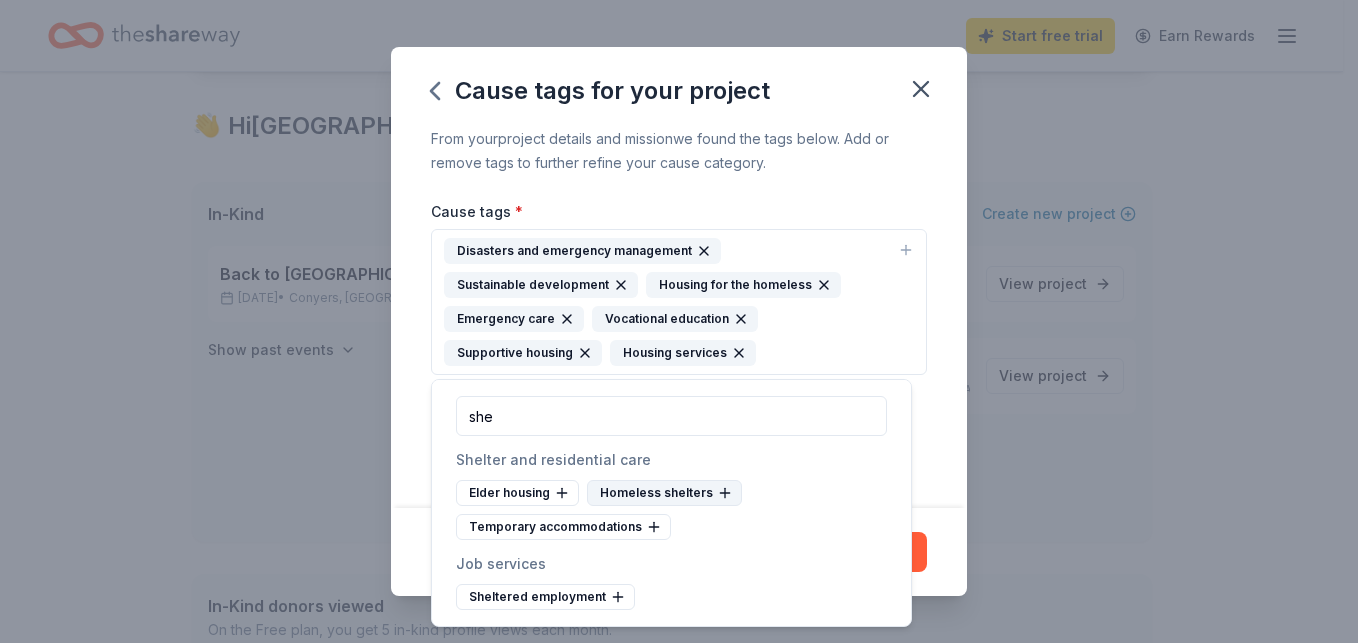 click on "Homeless shelters" at bounding box center (664, 493) 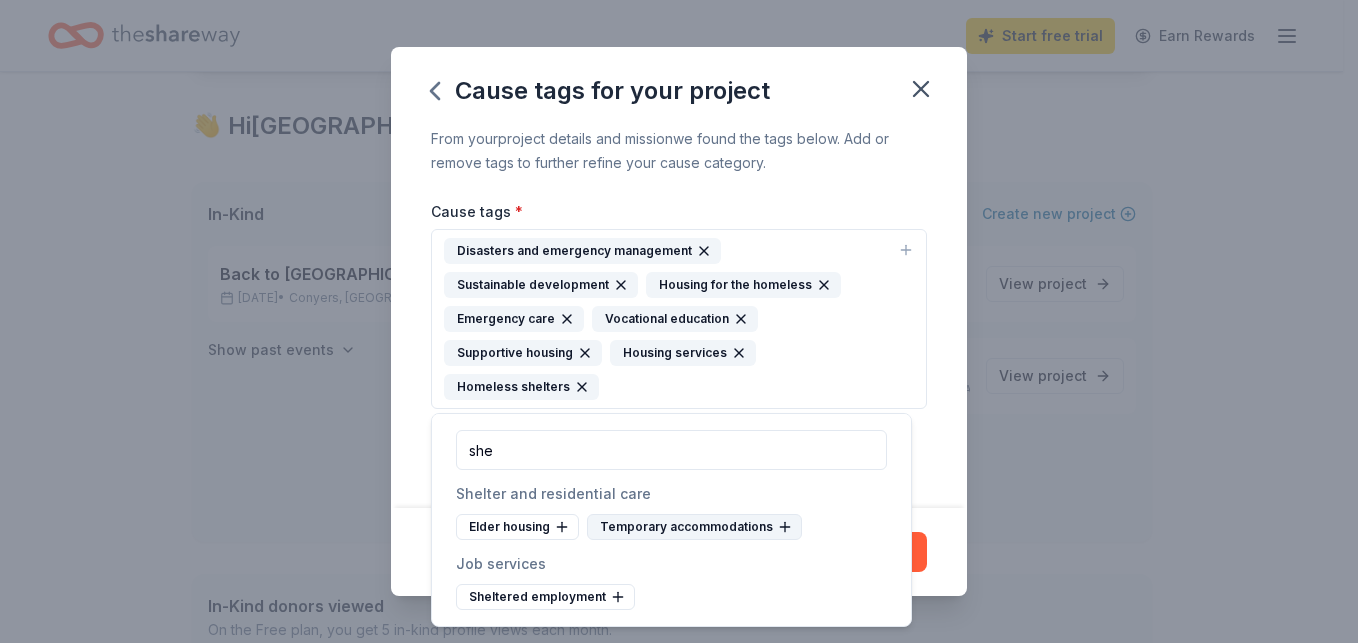 click on "Temporary accommodations" at bounding box center [694, 527] 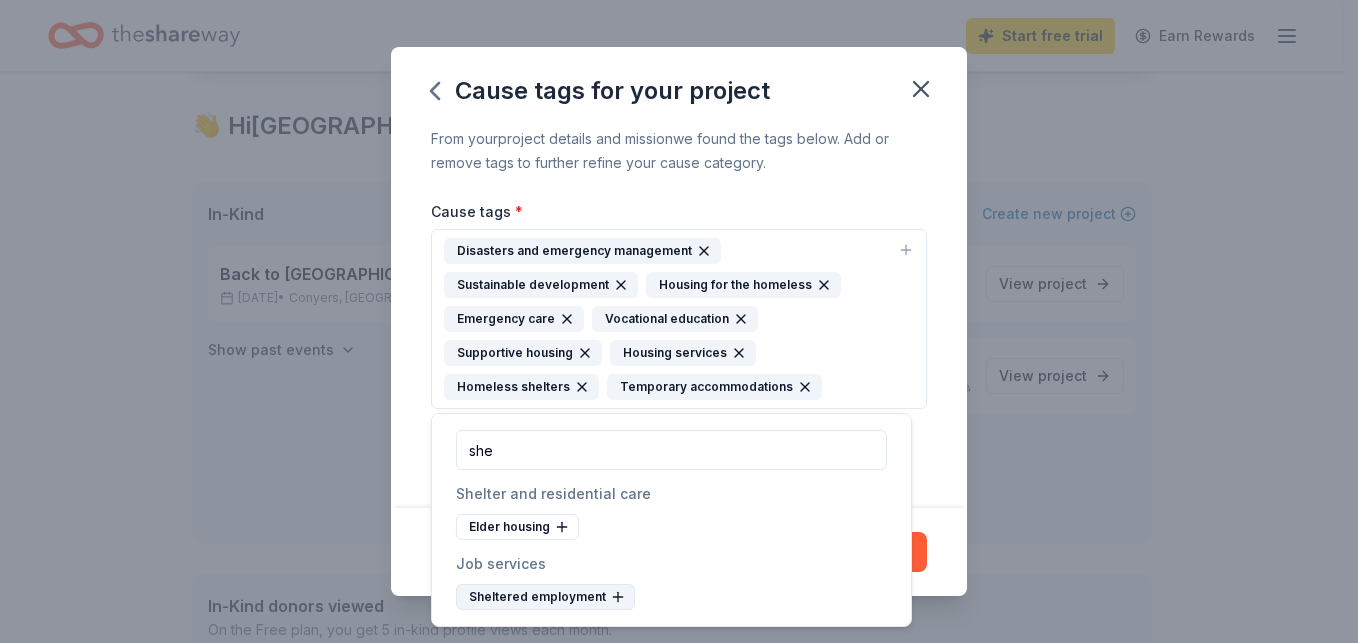 click 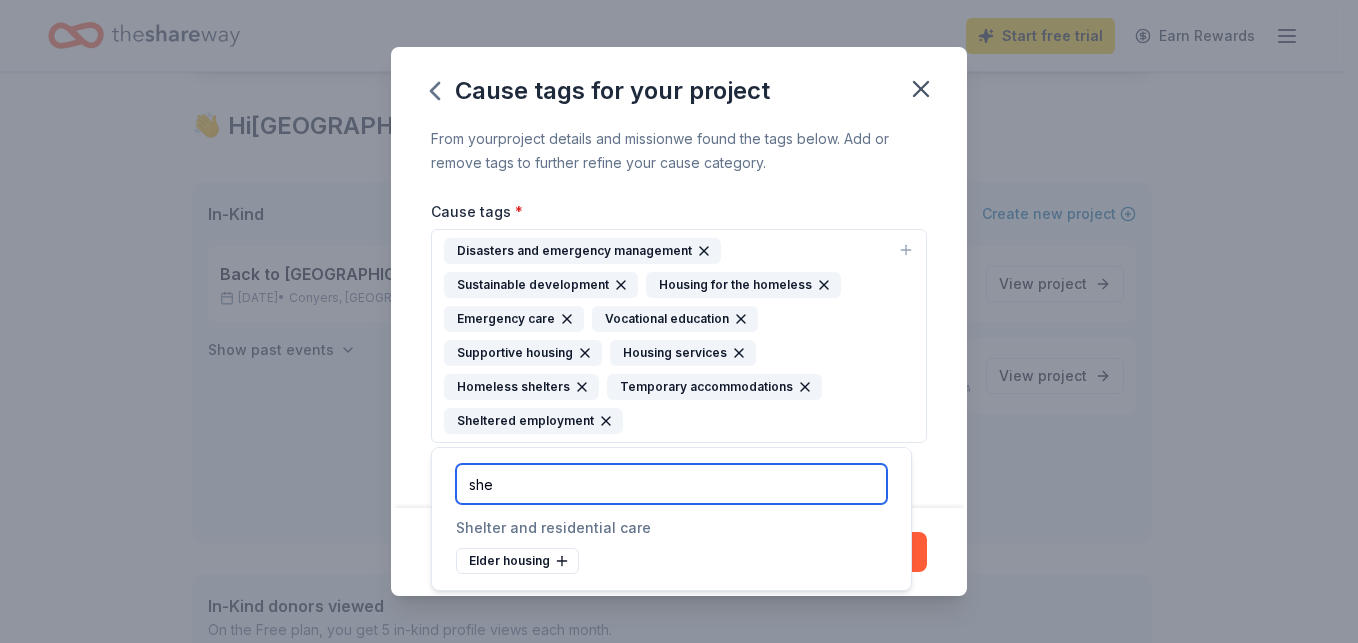 click on "she" at bounding box center [671, 484] 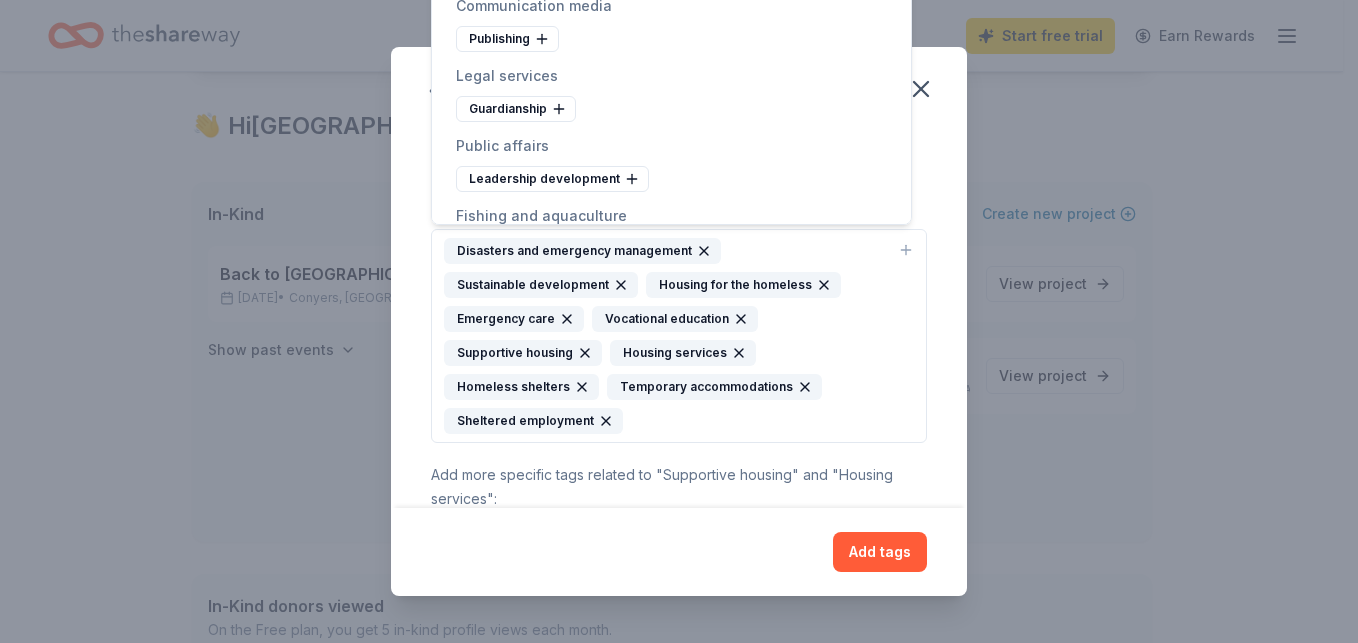 type on "s" 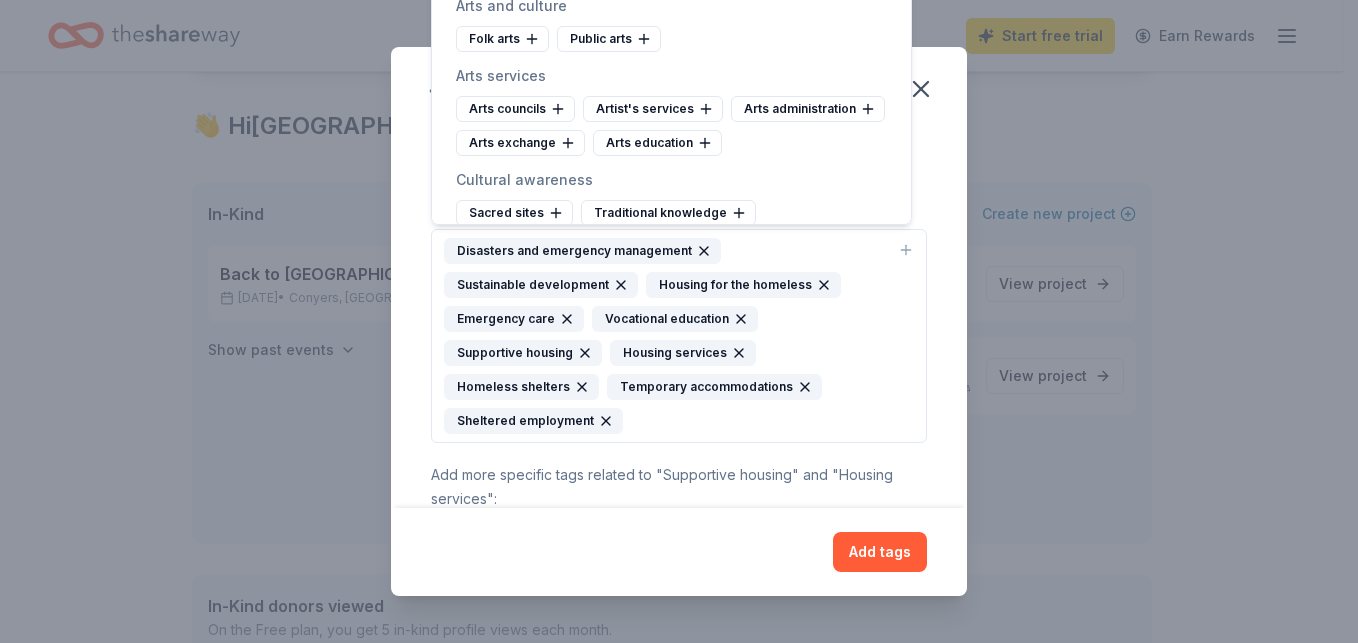 type 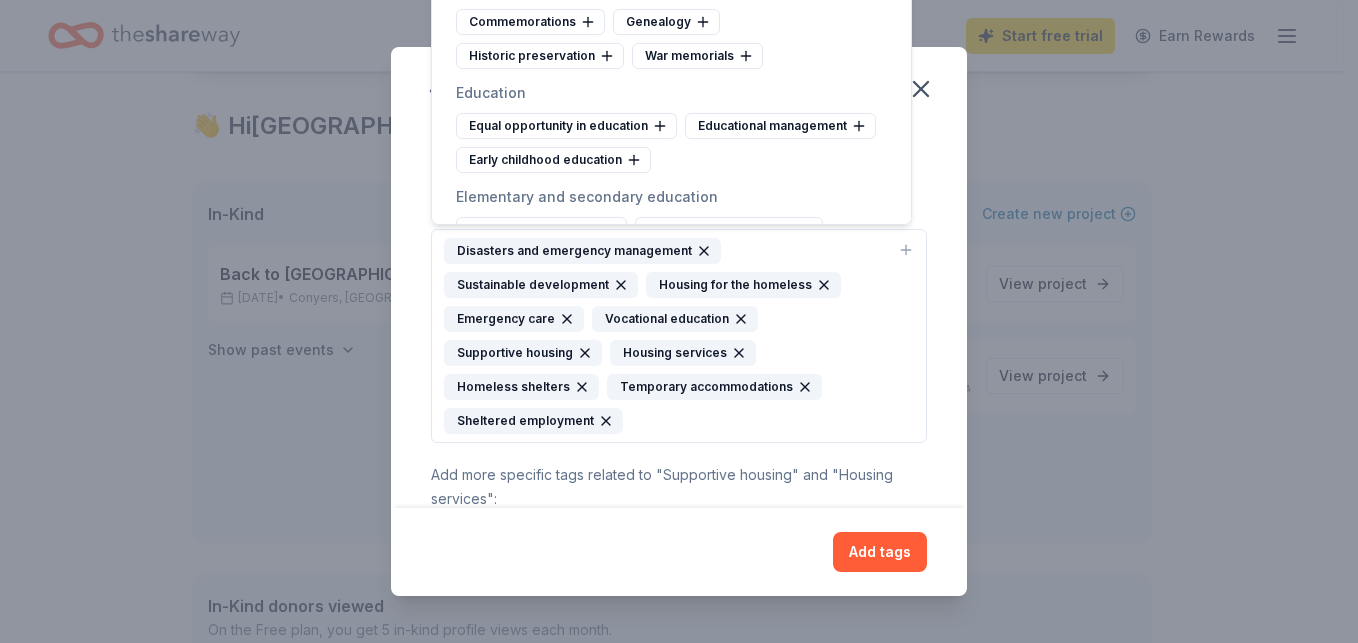 scroll, scrollTop: 866, scrollLeft: 0, axis: vertical 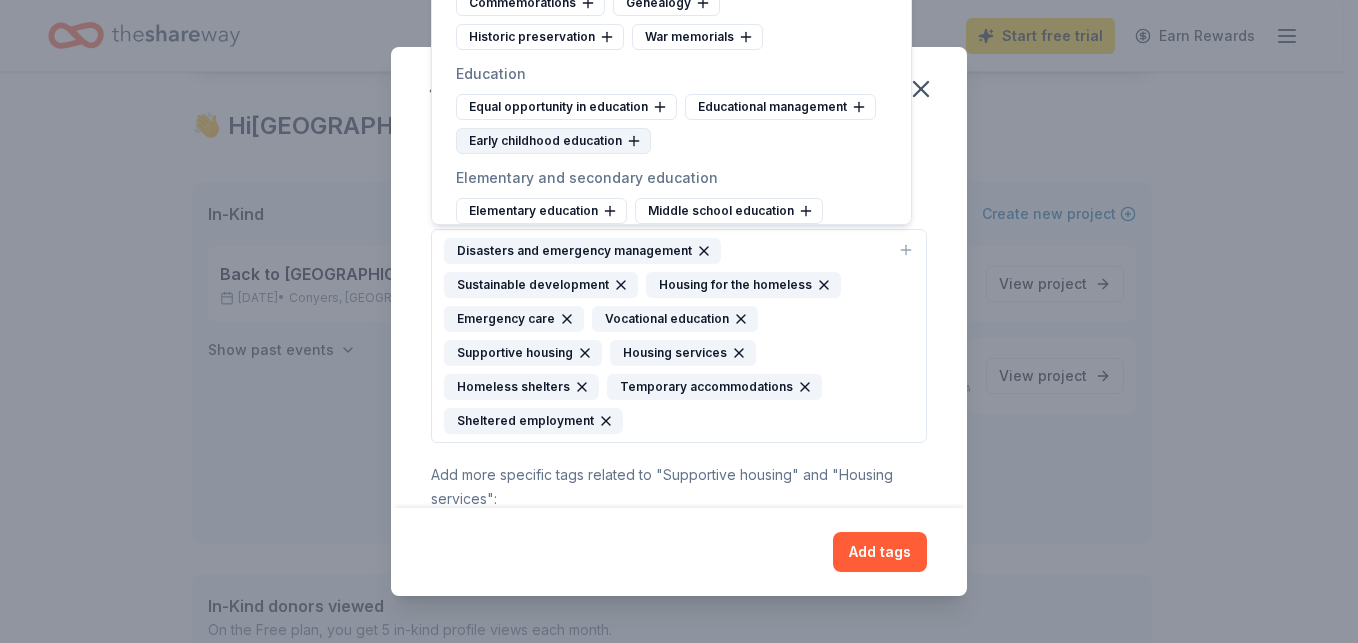 click 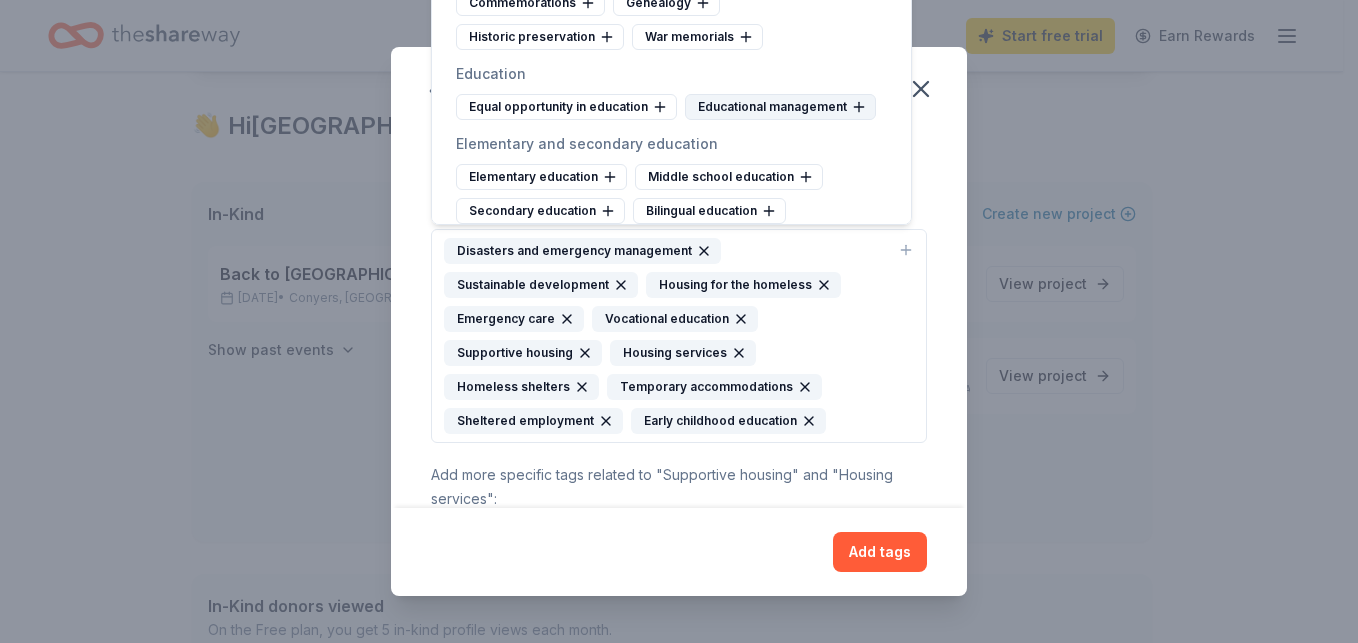 click 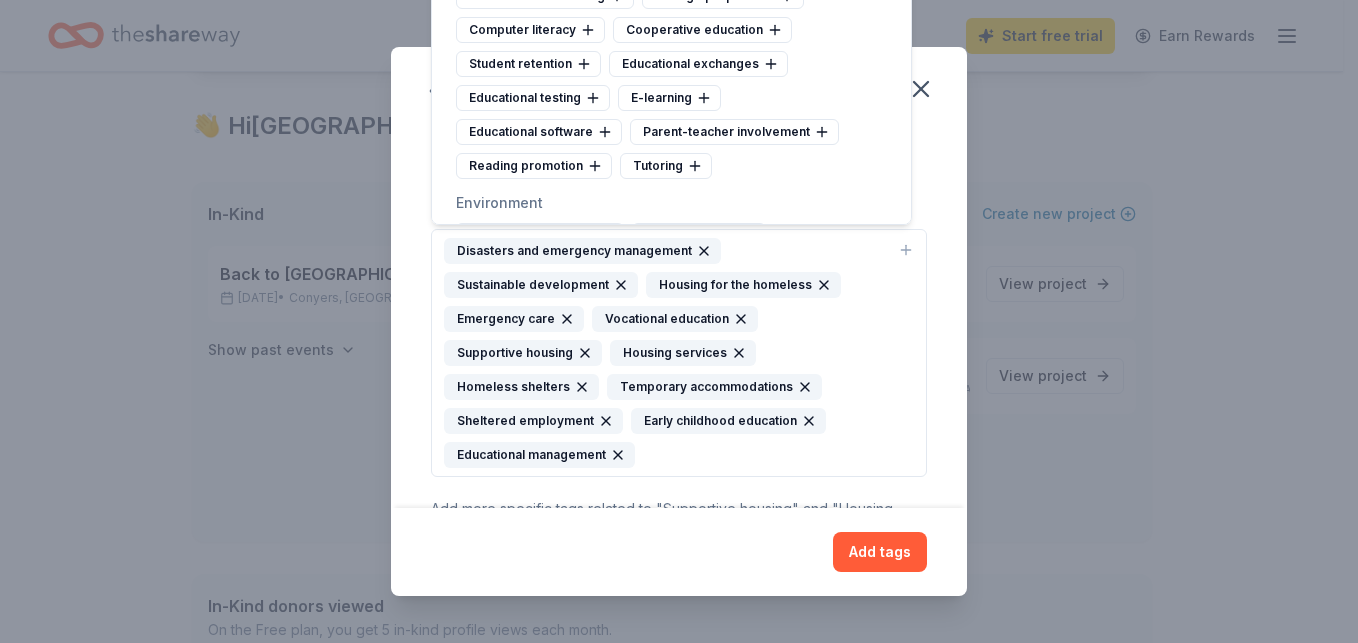 scroll, scrollTop: 1813, scrollLeft: 0, axis: vertical 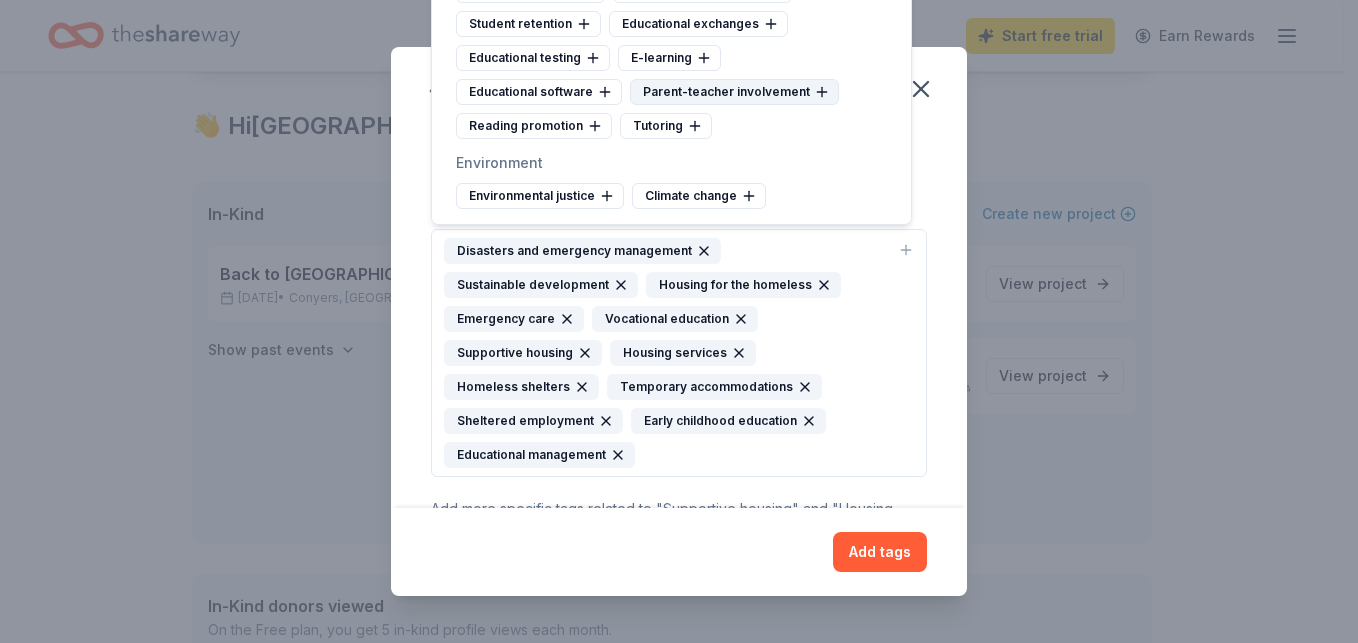 click 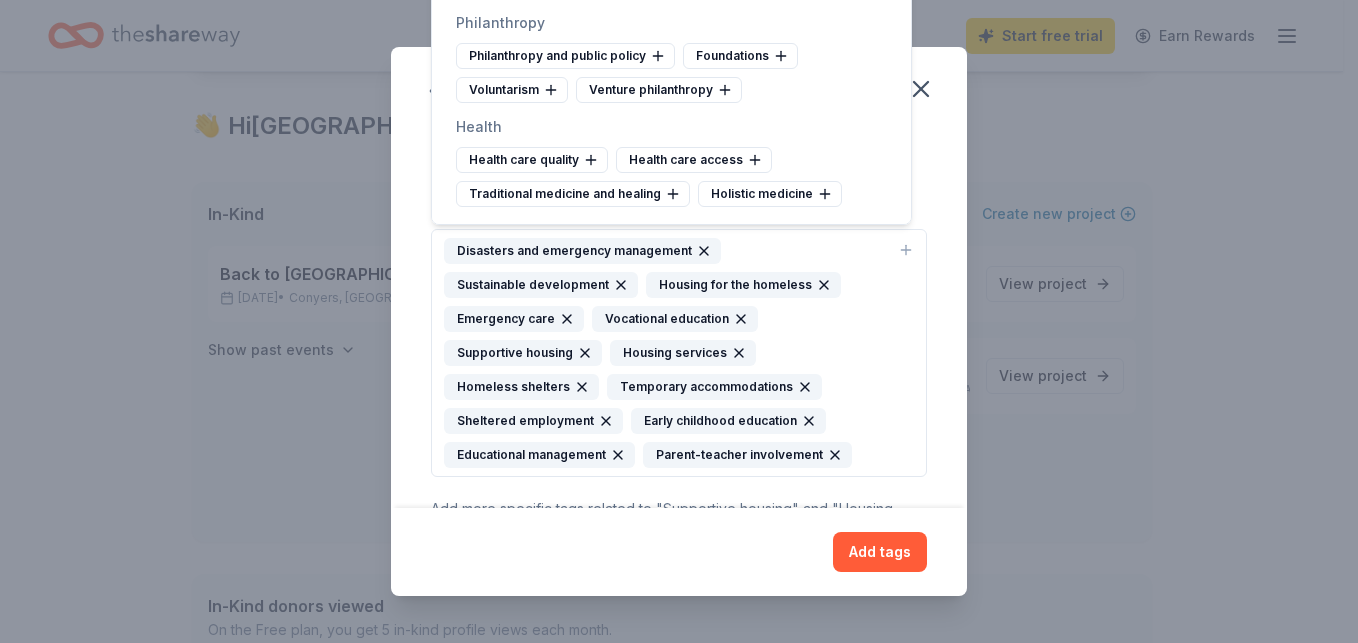 scroll, scrollTop: 2479, scrollLeft: 0, axis: vertical 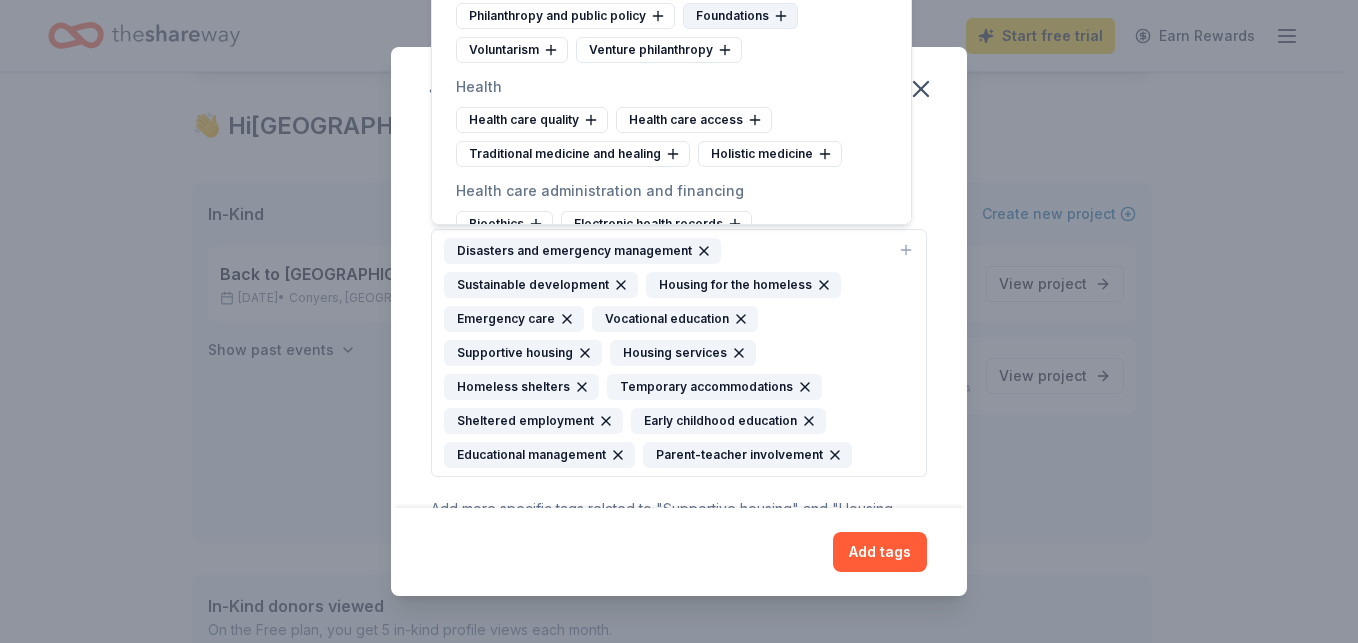 click 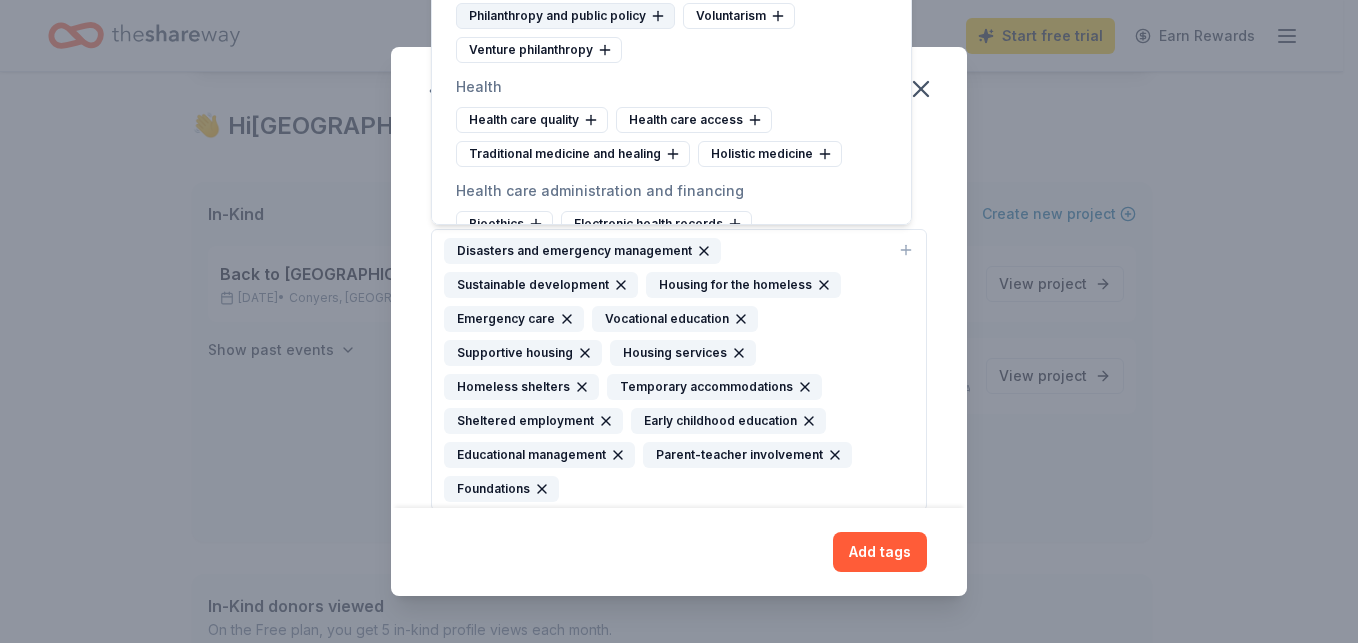 click 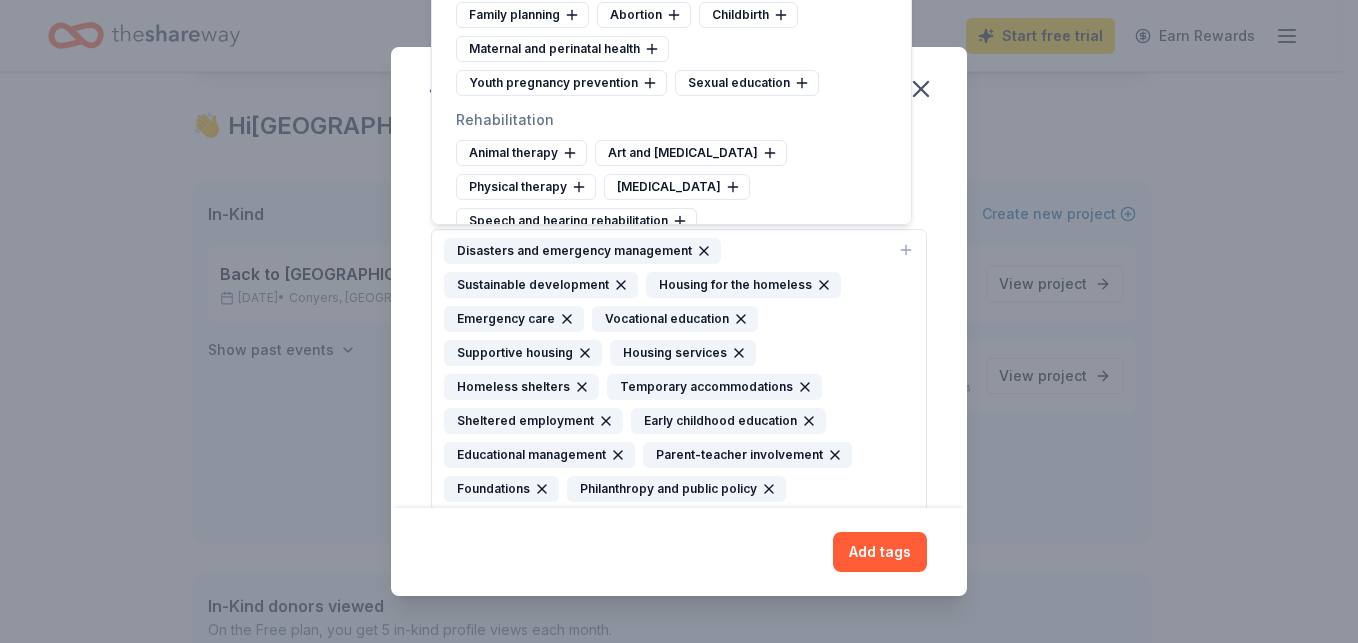 scroll, scrollTop: 3212, scrollLeft: 0, axis: vertical 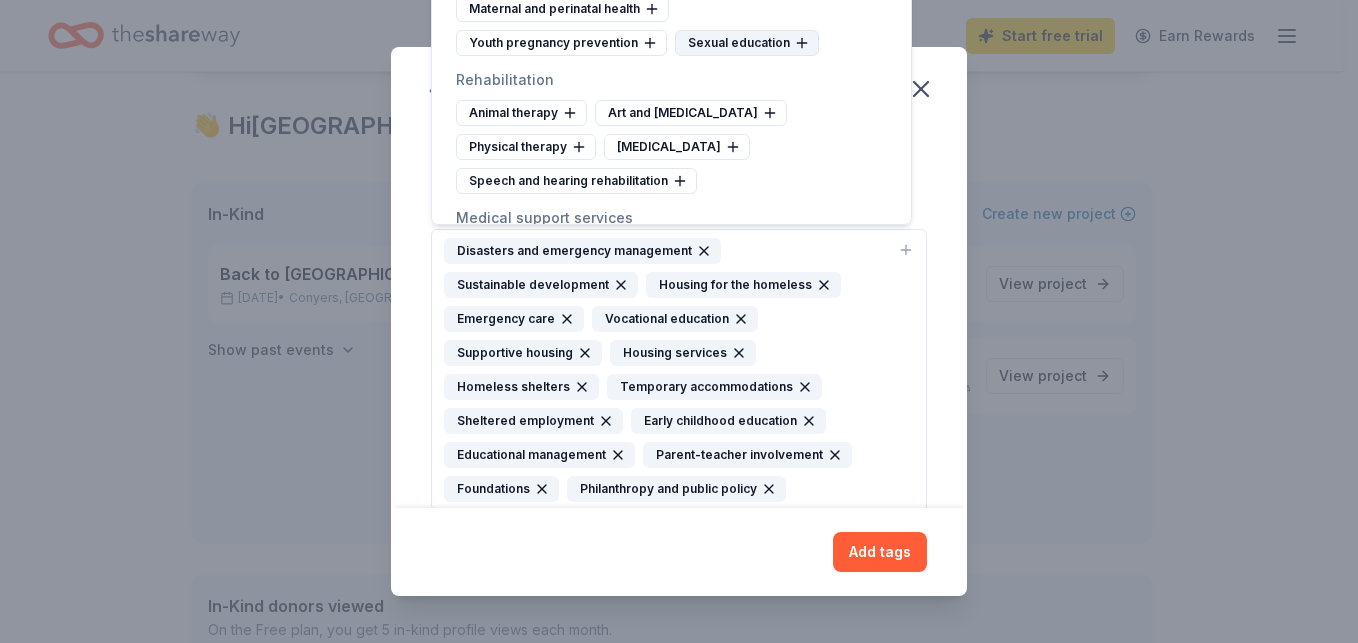 click 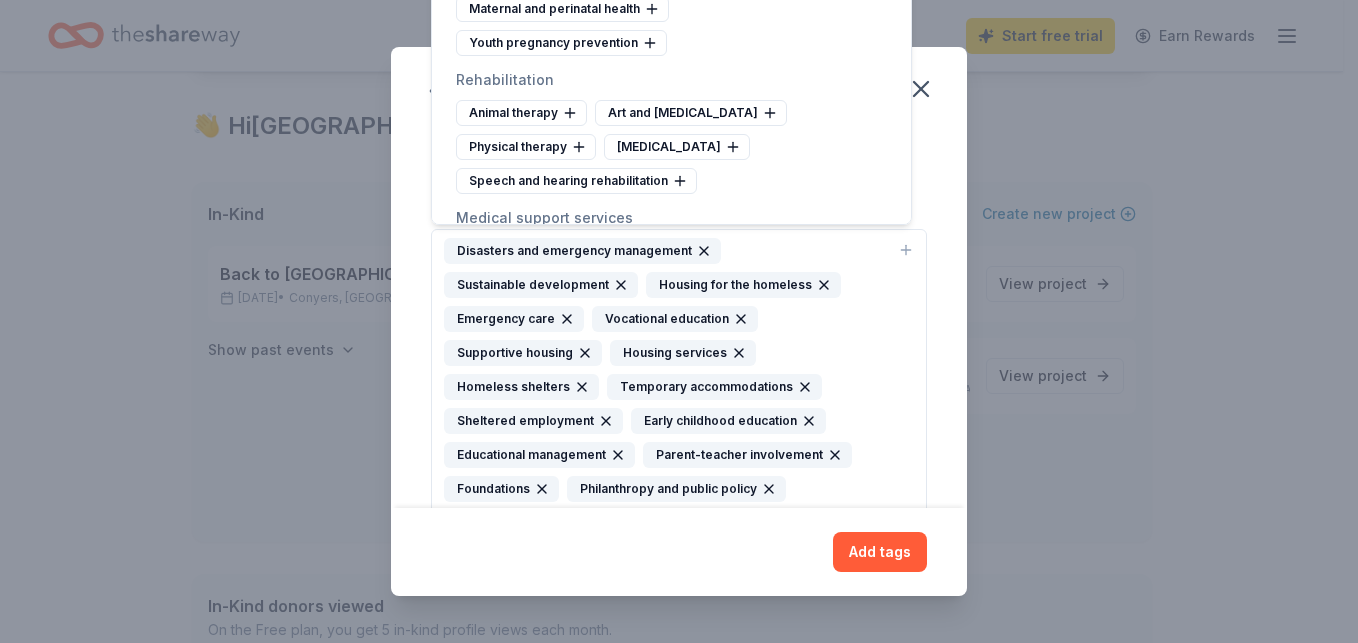click 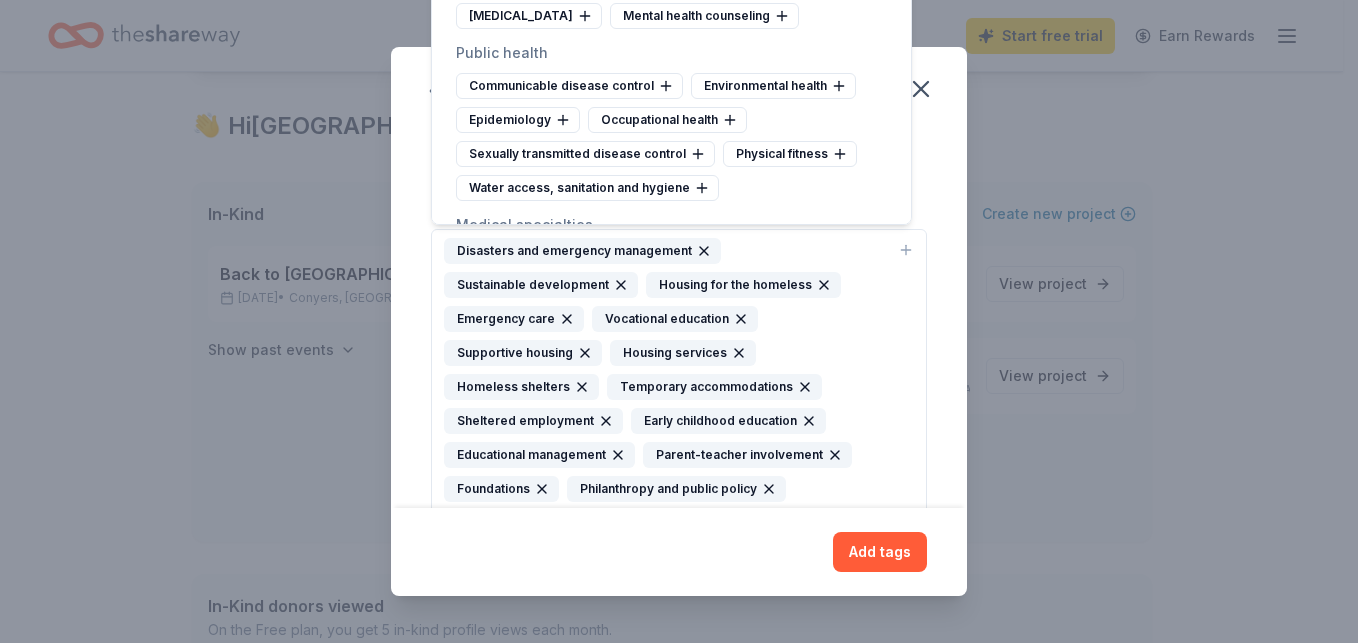 scroll, scrollTop: 3665, scrollLeft: 0, axis: vertical 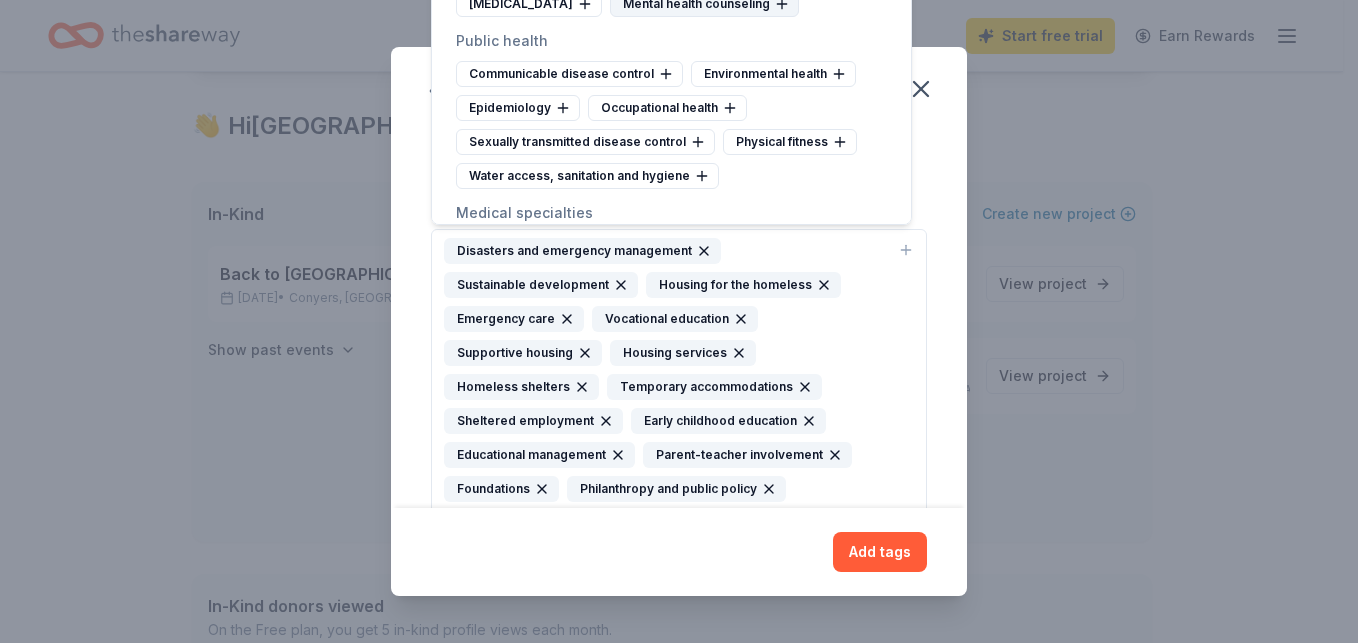 click 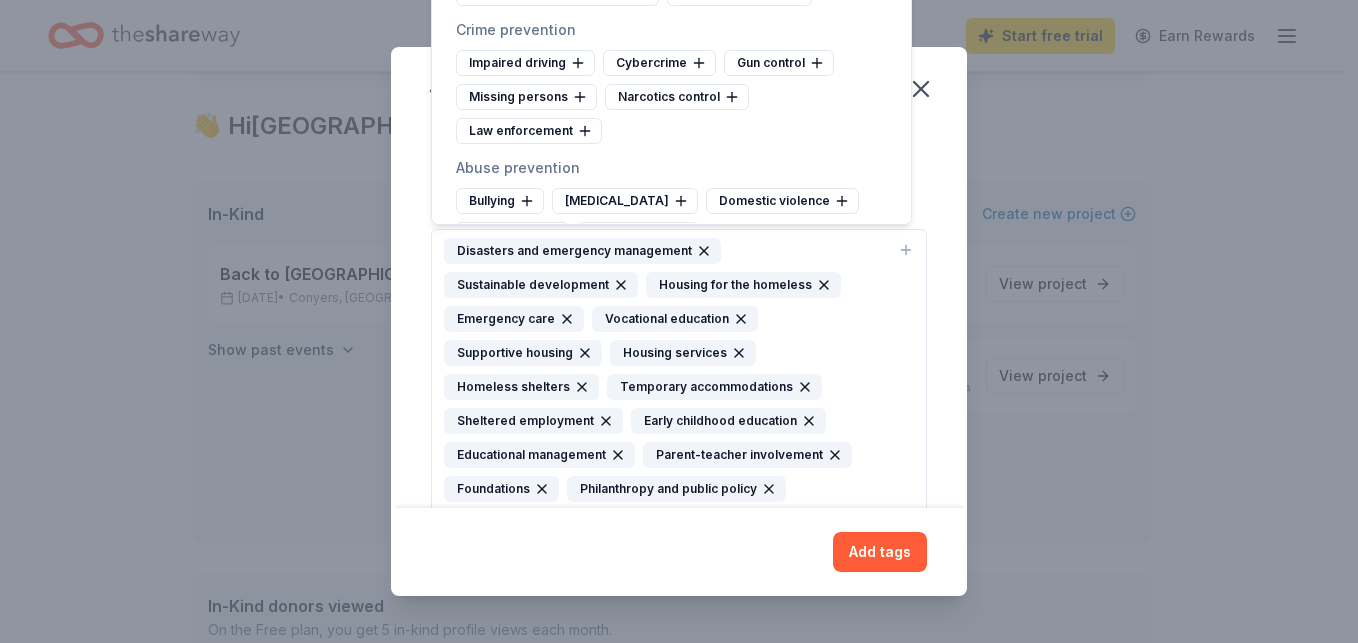 scroll, scrollTop: 6184, scrollLeft: 0, axis: vertical 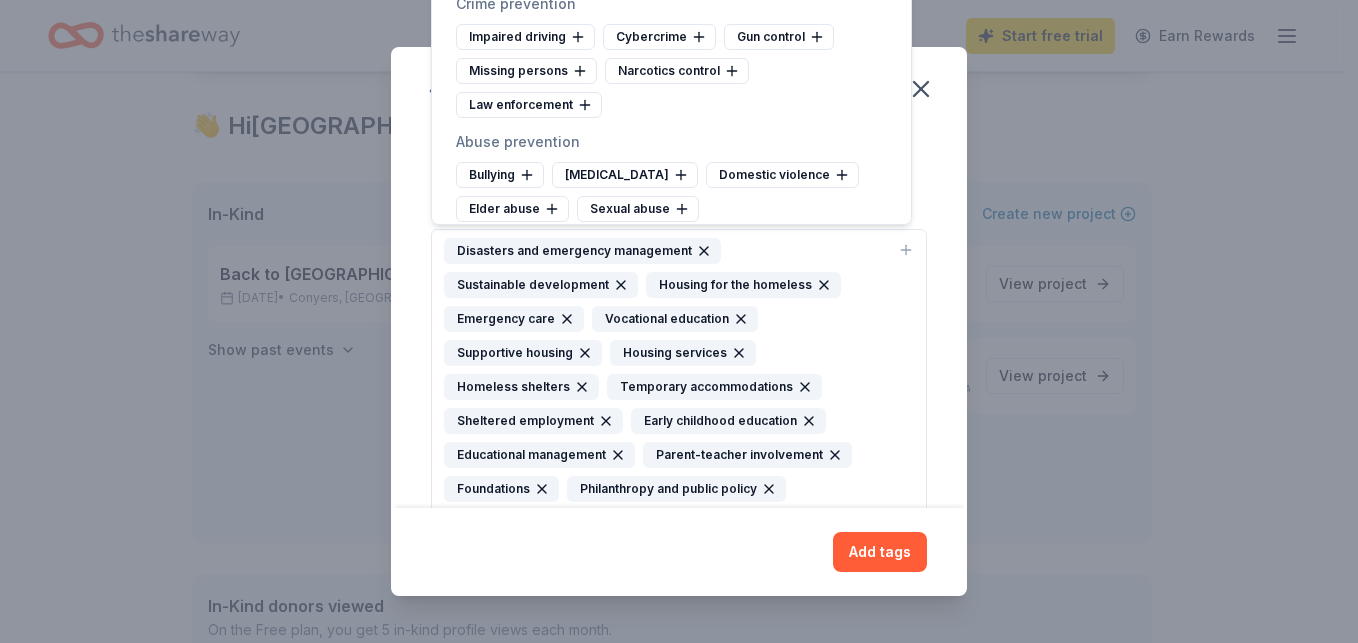 click 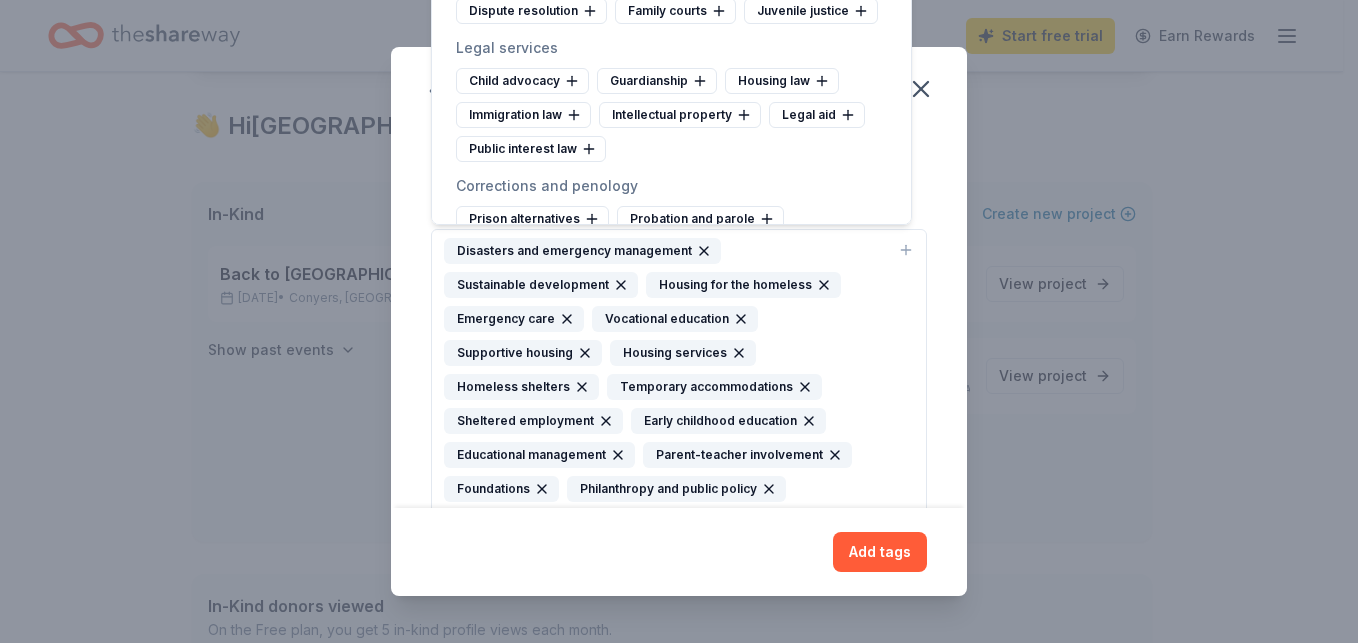 scroll, scrollTop: 6464, scrollLeft: 0, axis: vertical 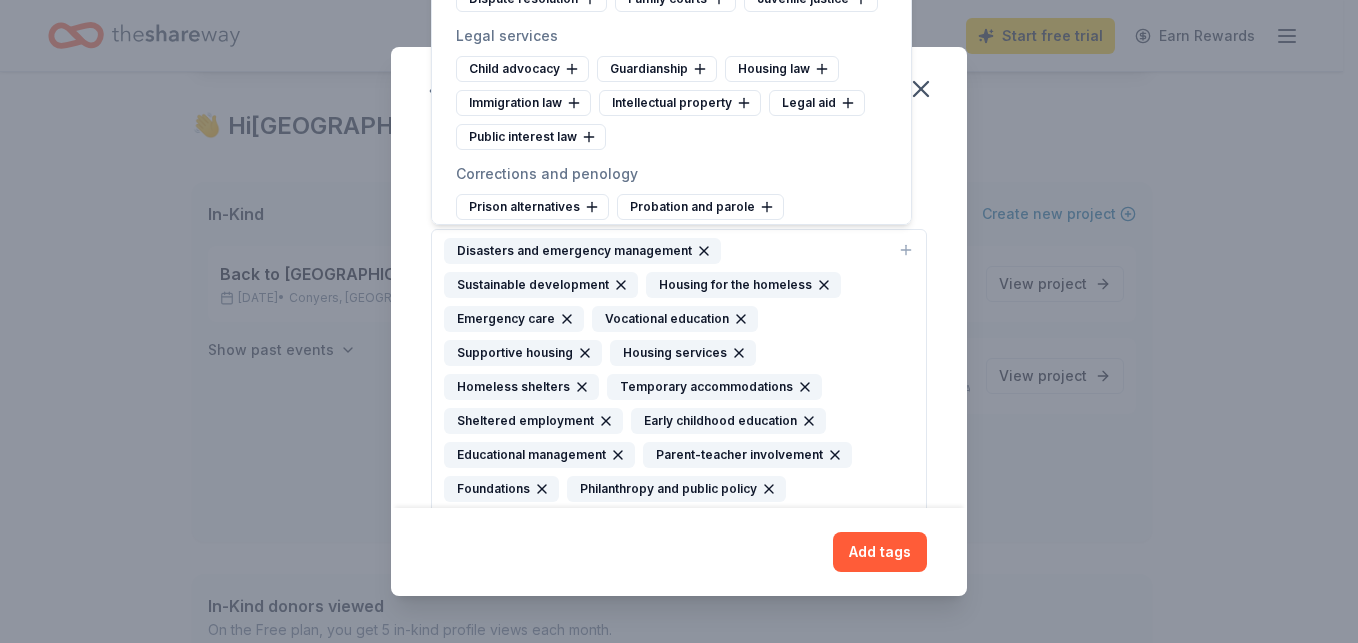 click 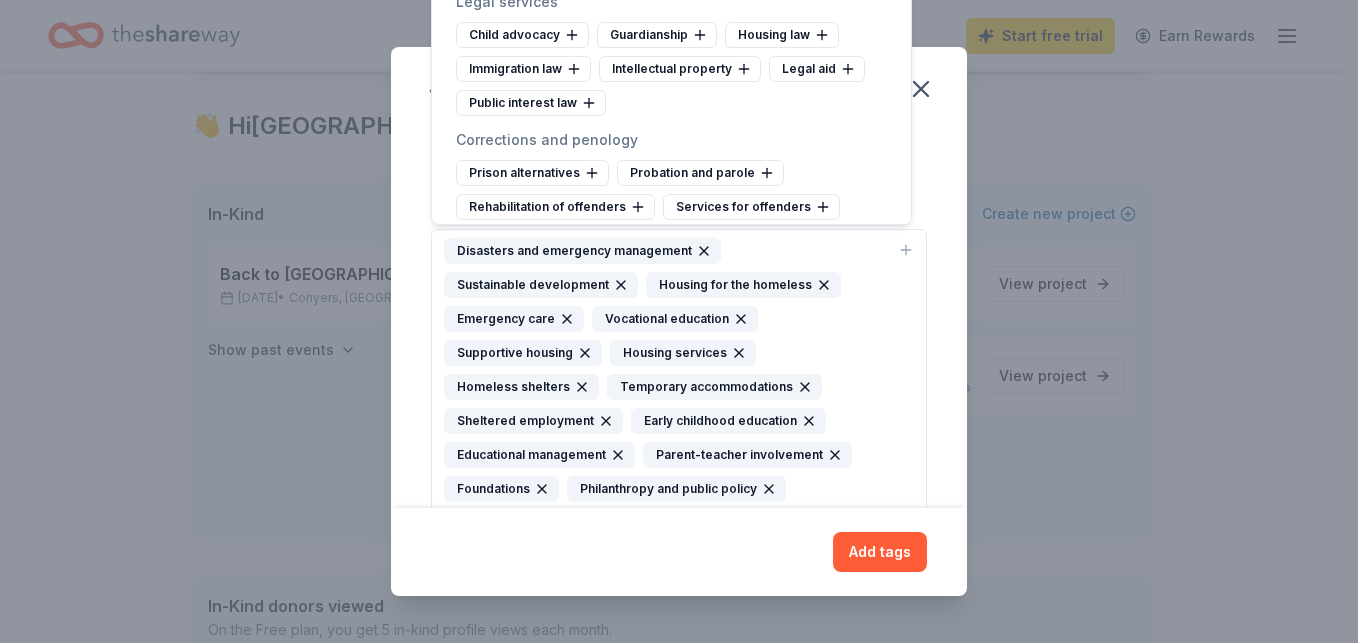 click 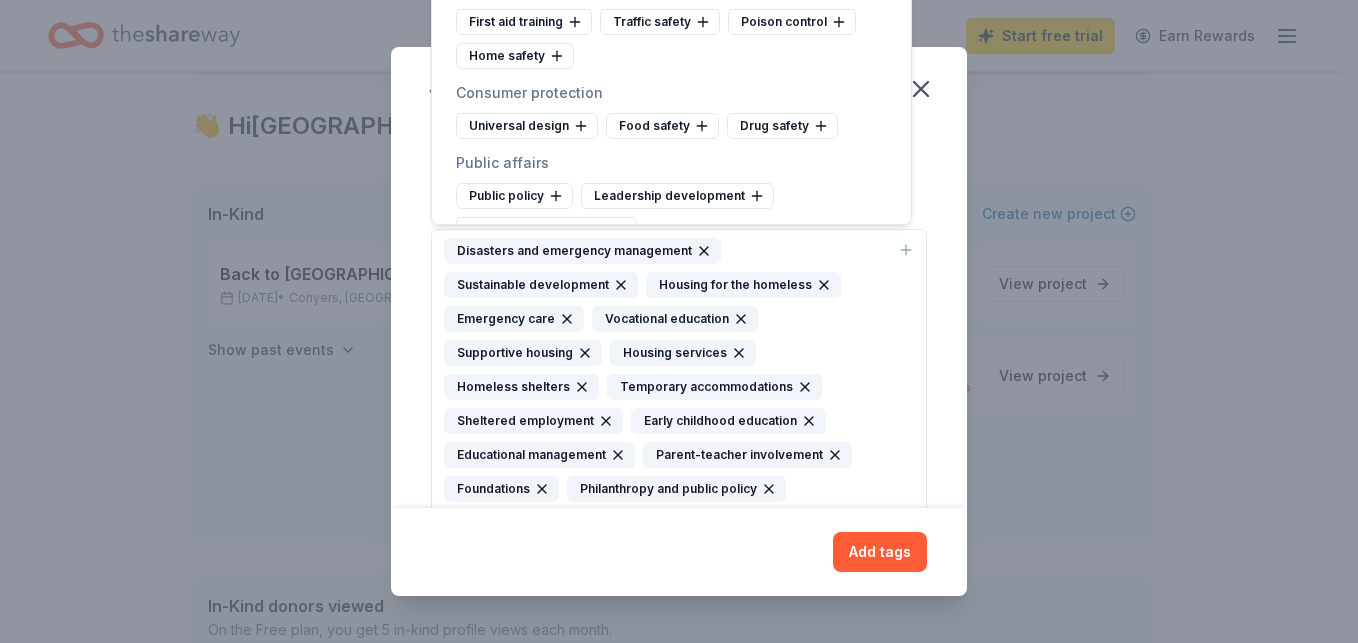 scroll, scrollTop: 6944, scrollLeft: 0, axis: vertical 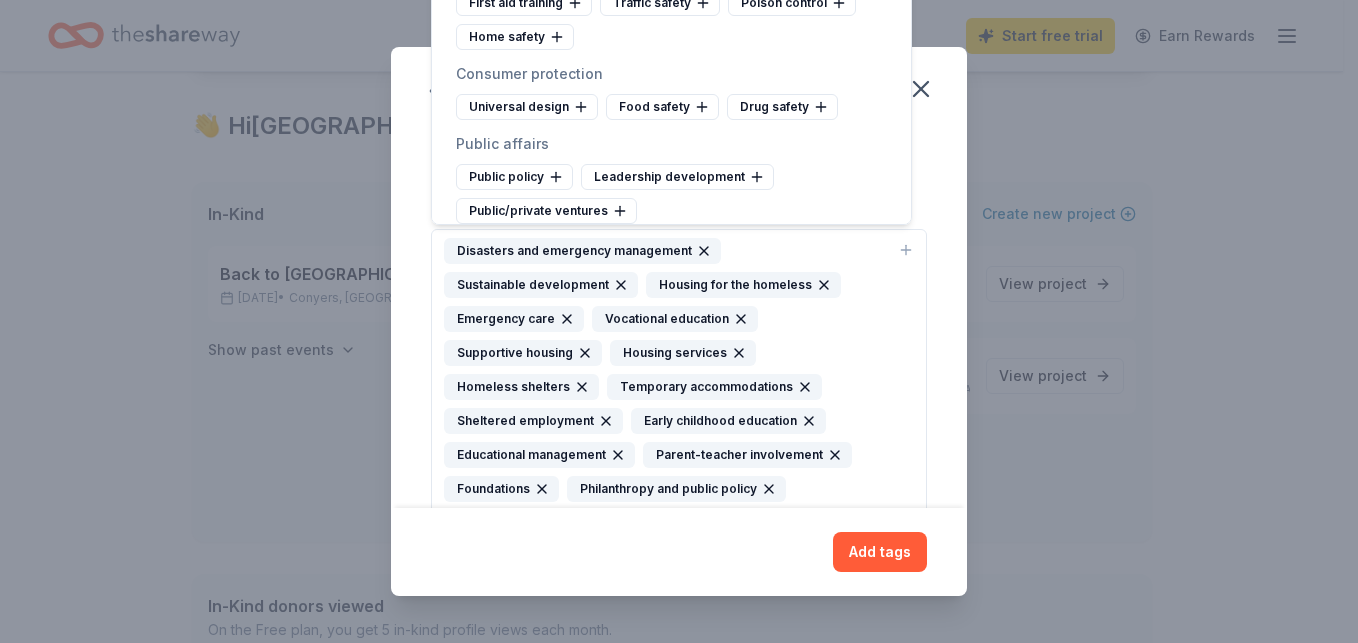 click 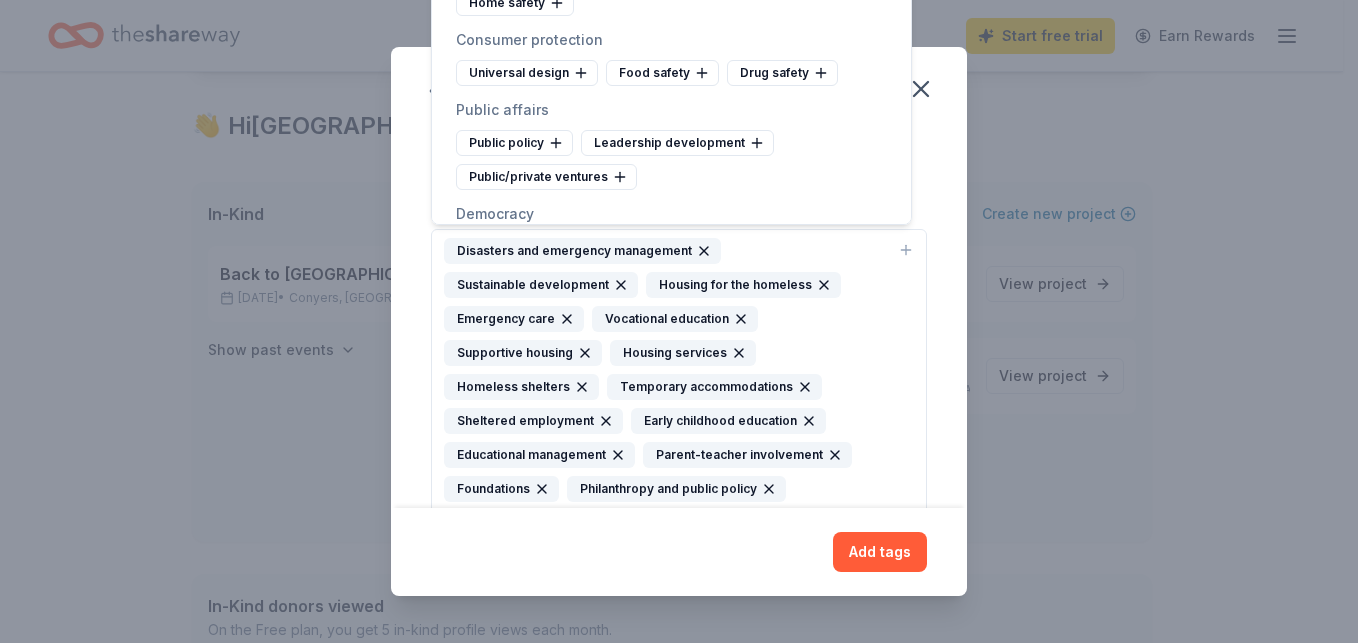 click 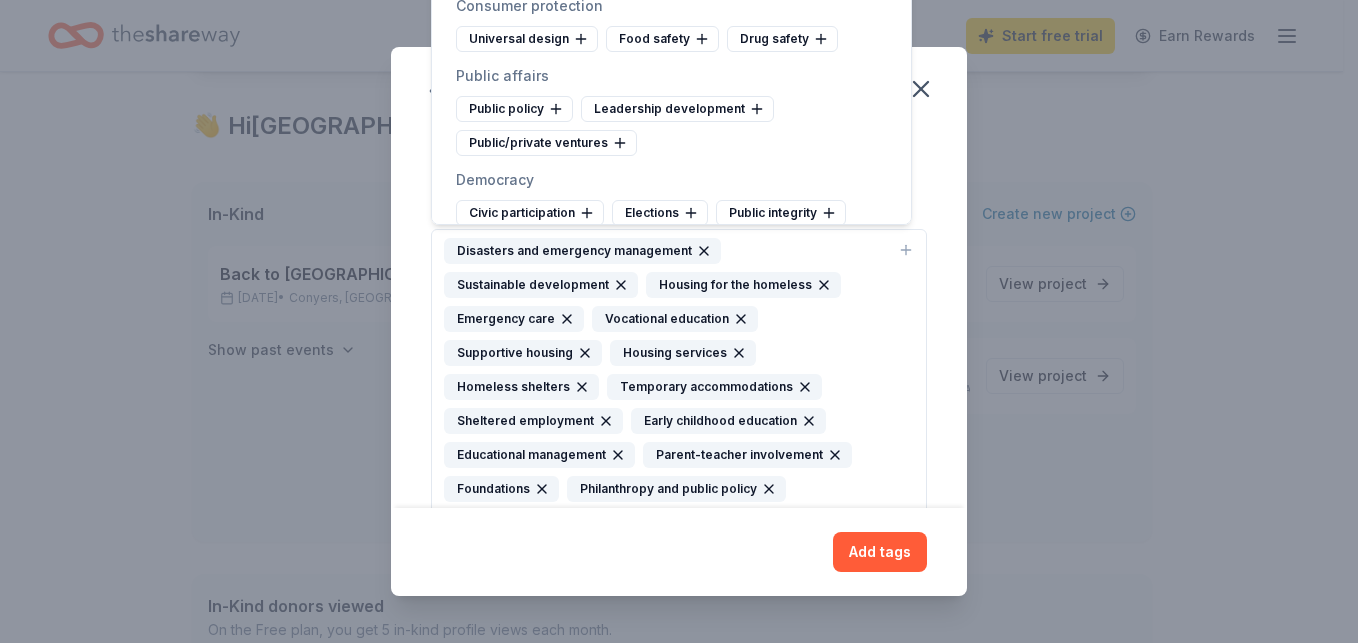 click 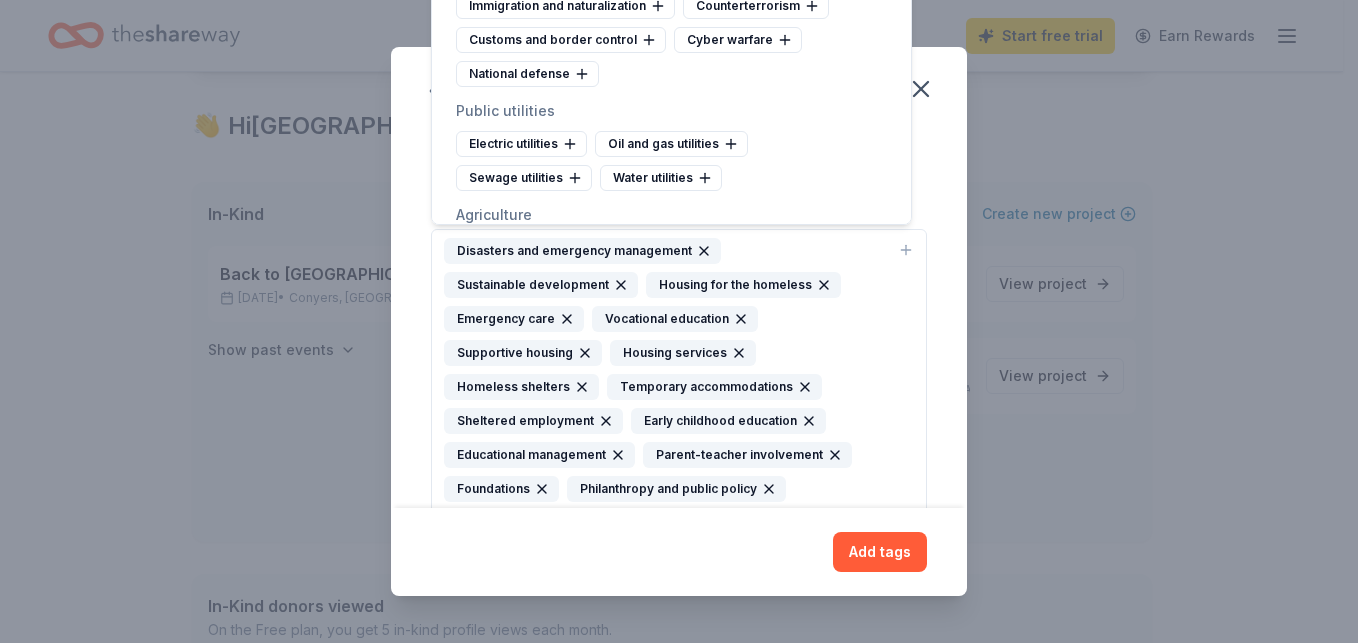 scroll, scrollTop: 7331, scrollLeft: 0, axis: vertical 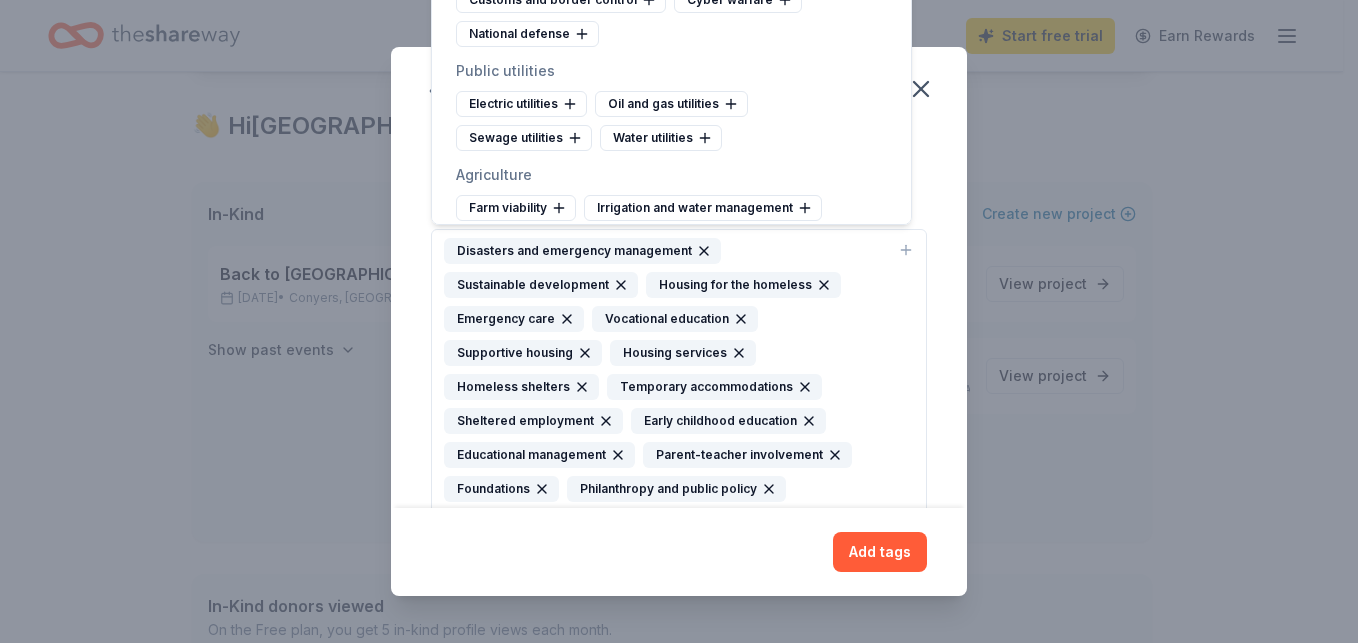 click 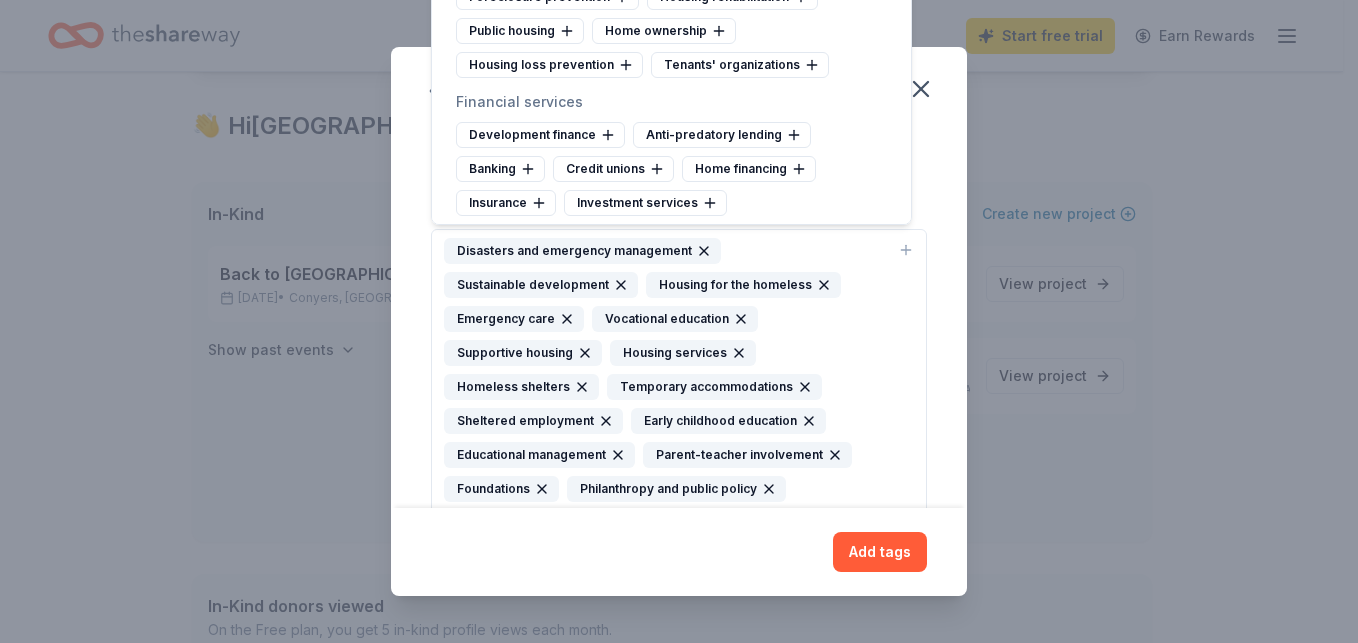 scroll, scrollTop: 8117, scrollLeft: 0, axis: vertical 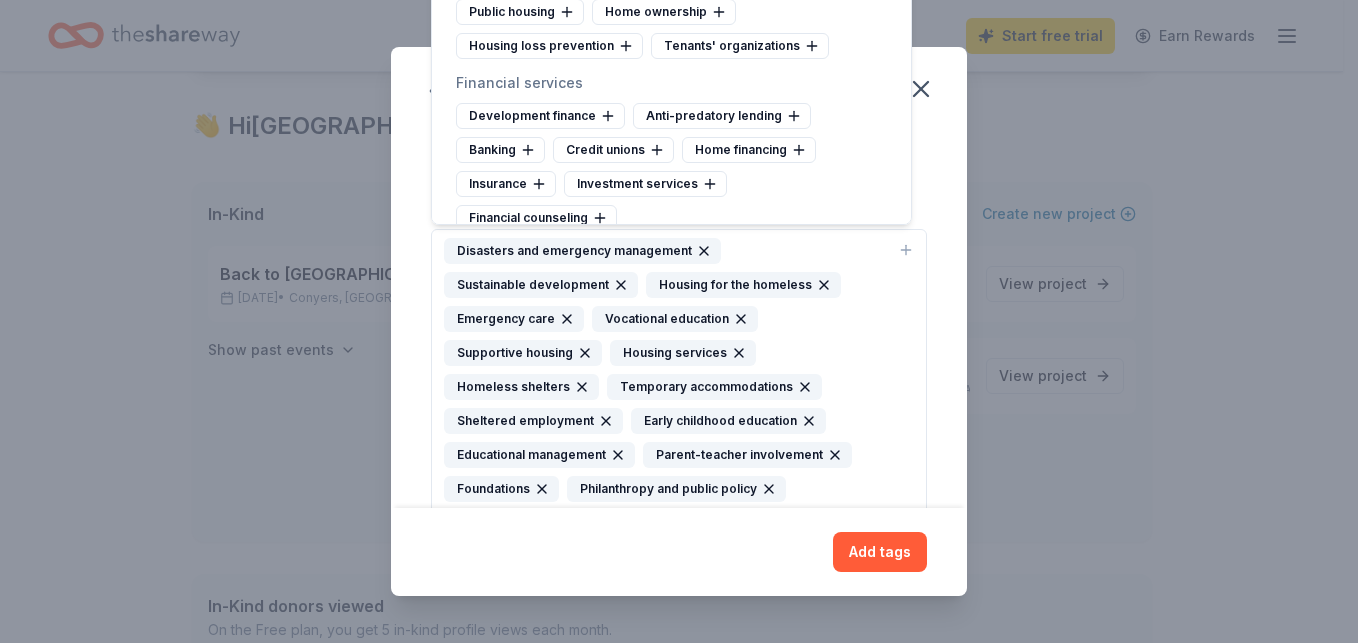 click 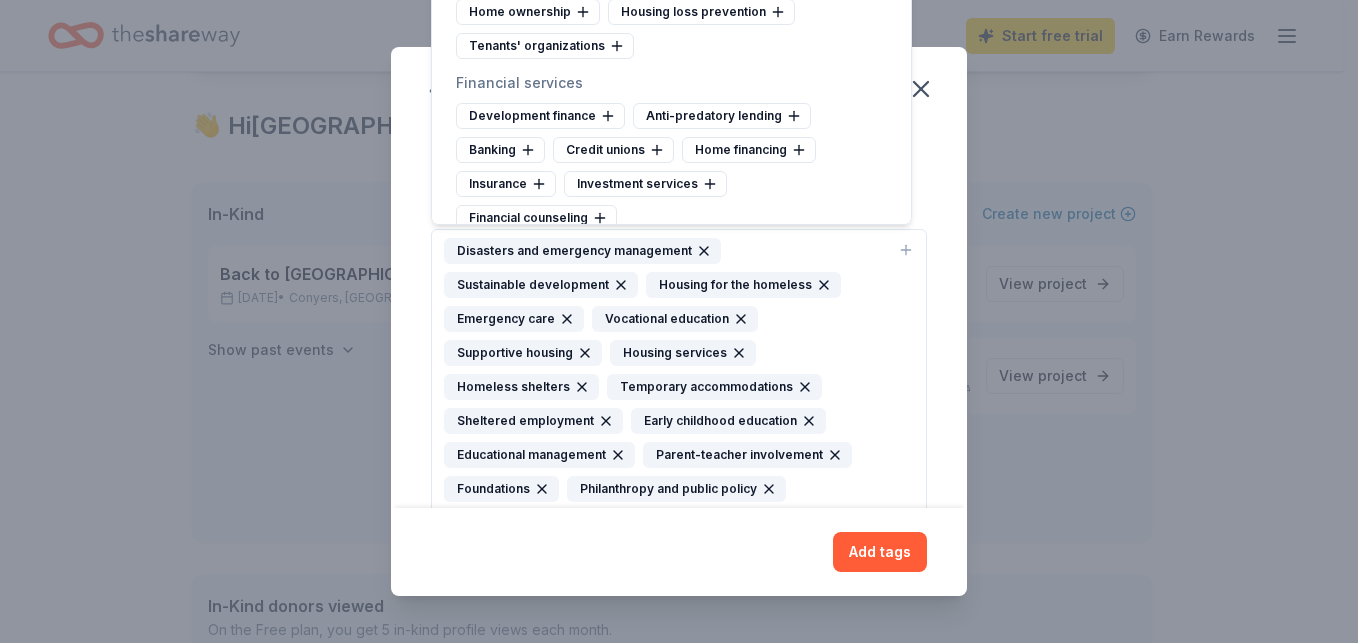 click 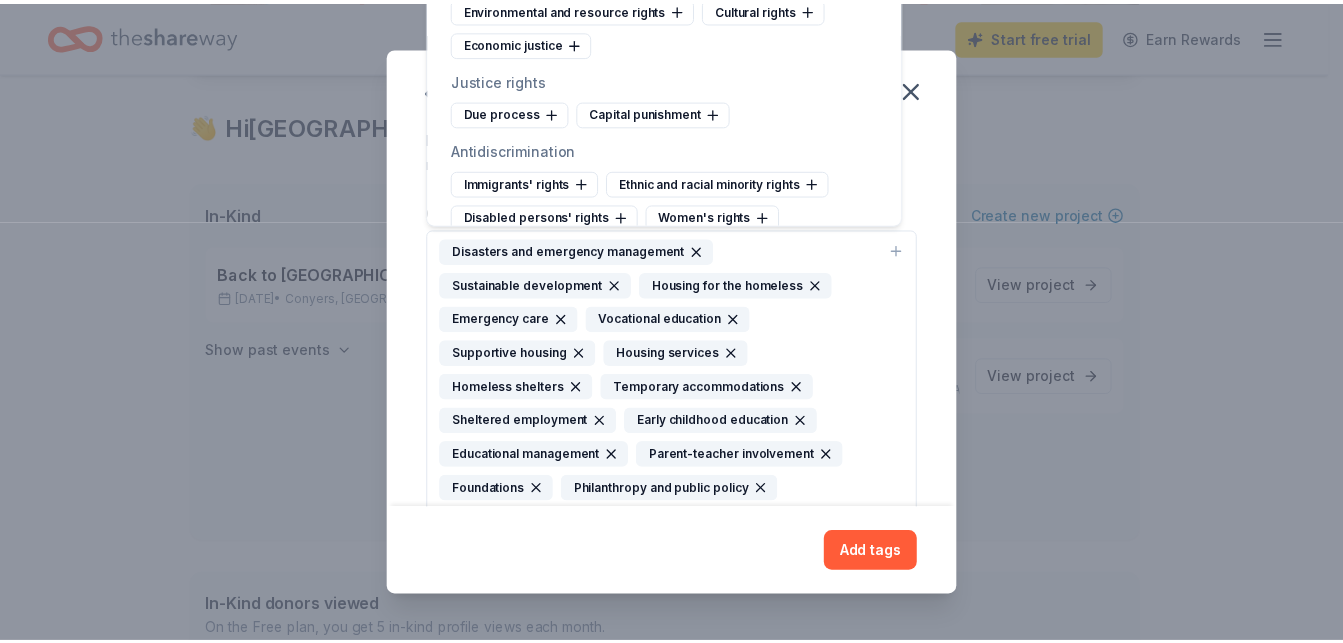 scroll, scrollTop: 9917, scrollLeft: 0, axis: vertical 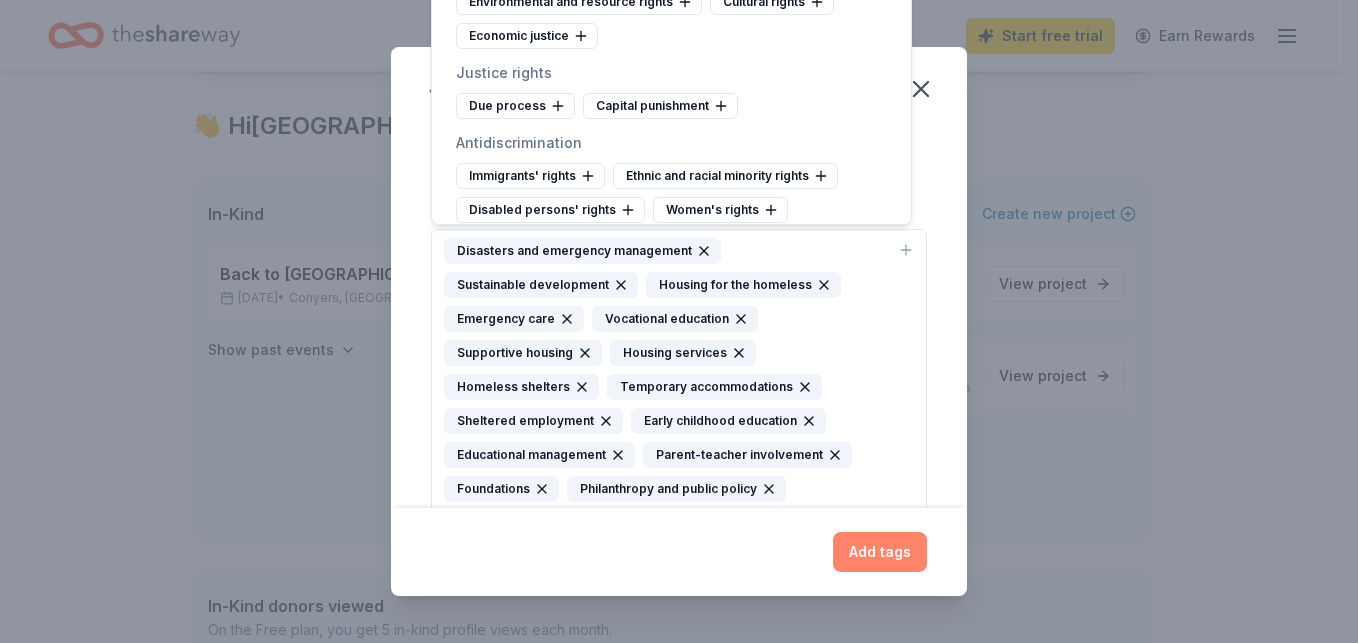 click on "Add tags" at bounding box center [880, 552] 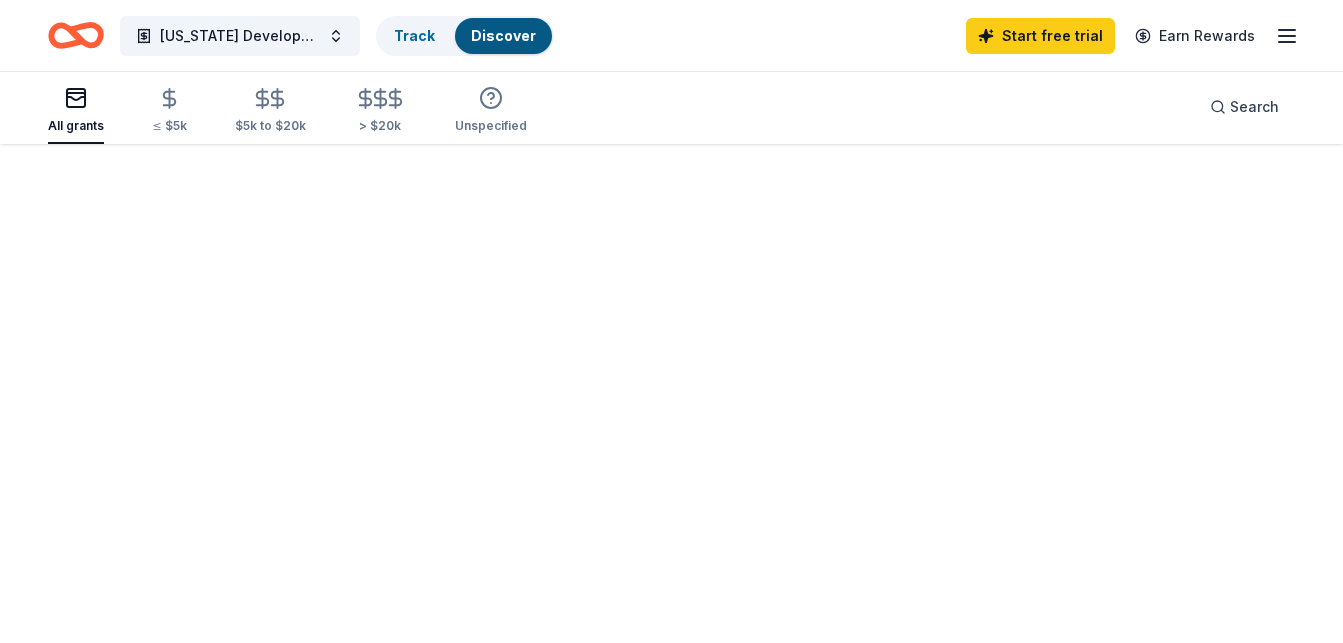 scroll, scrollTop: 0, scrollLeft: 0, axis: both 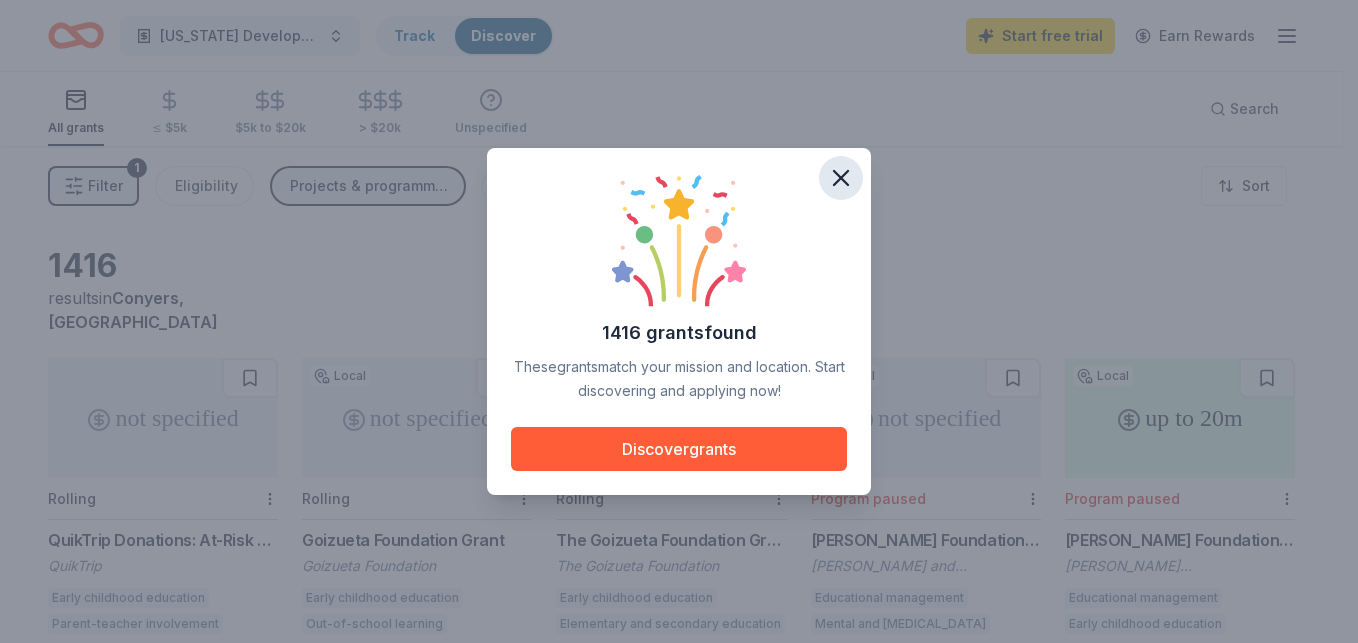 click 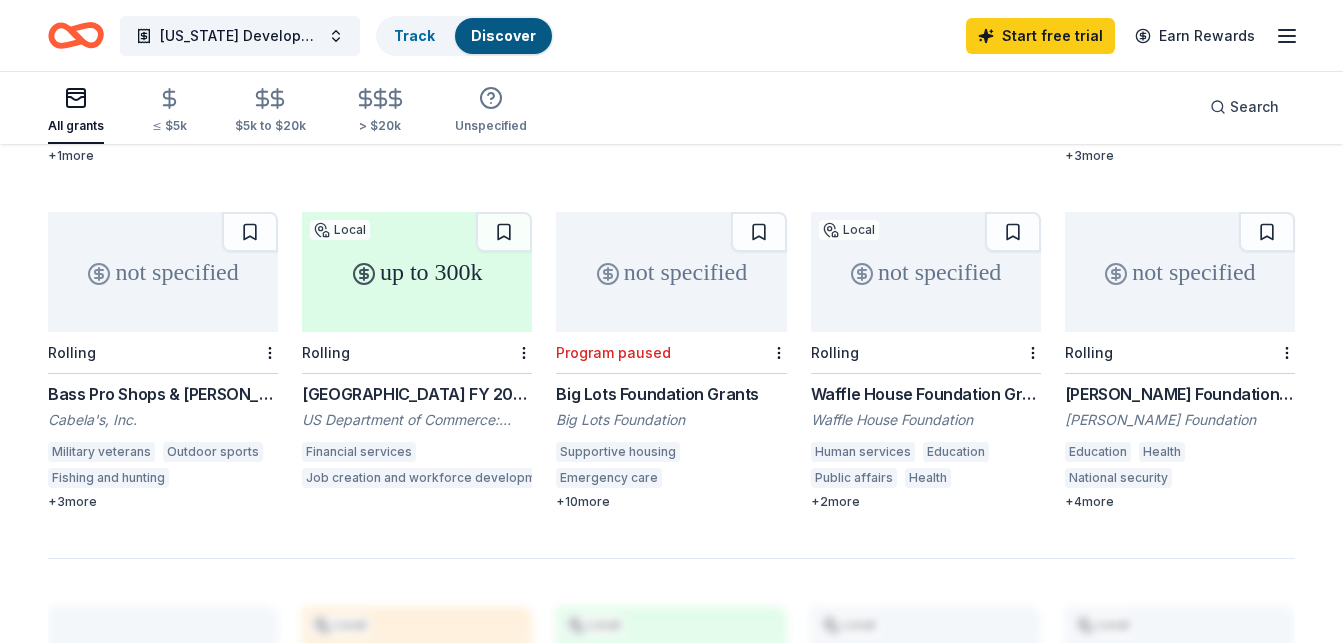scroll, scrollTop: 1176, scrollLeft: 0, axis: vertical 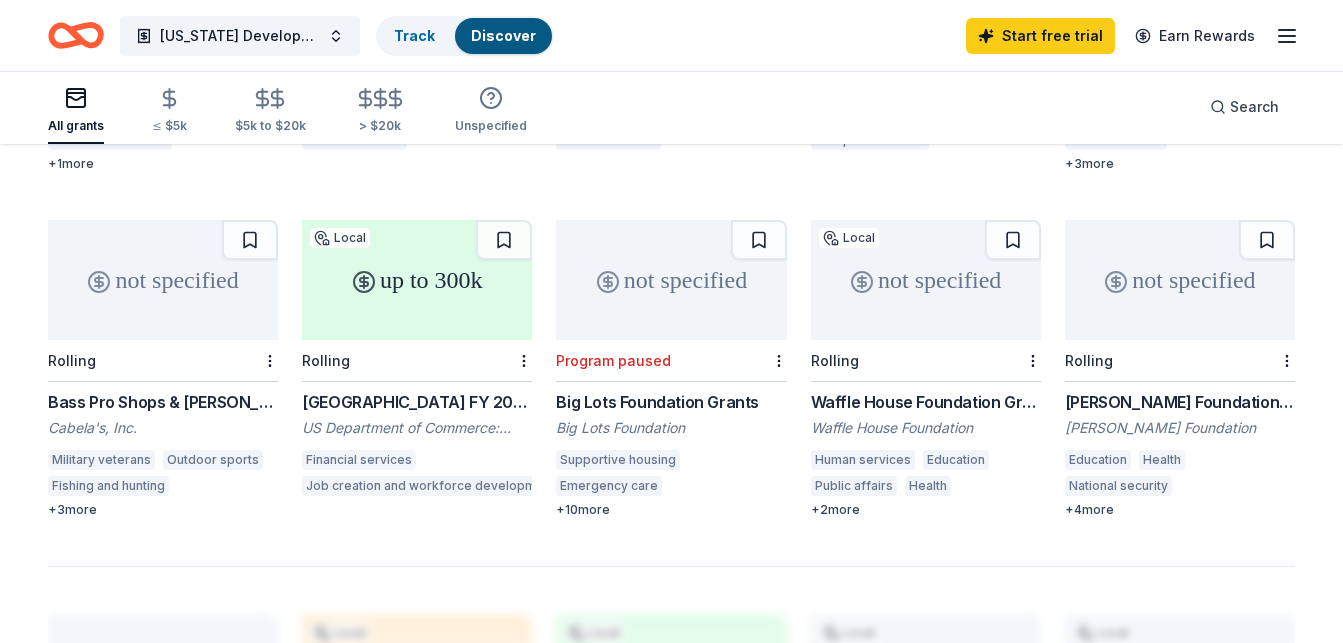 click on "[PERSON_NAME] Foundation - Nationwide Grants" at bounding box center (1180, 402) 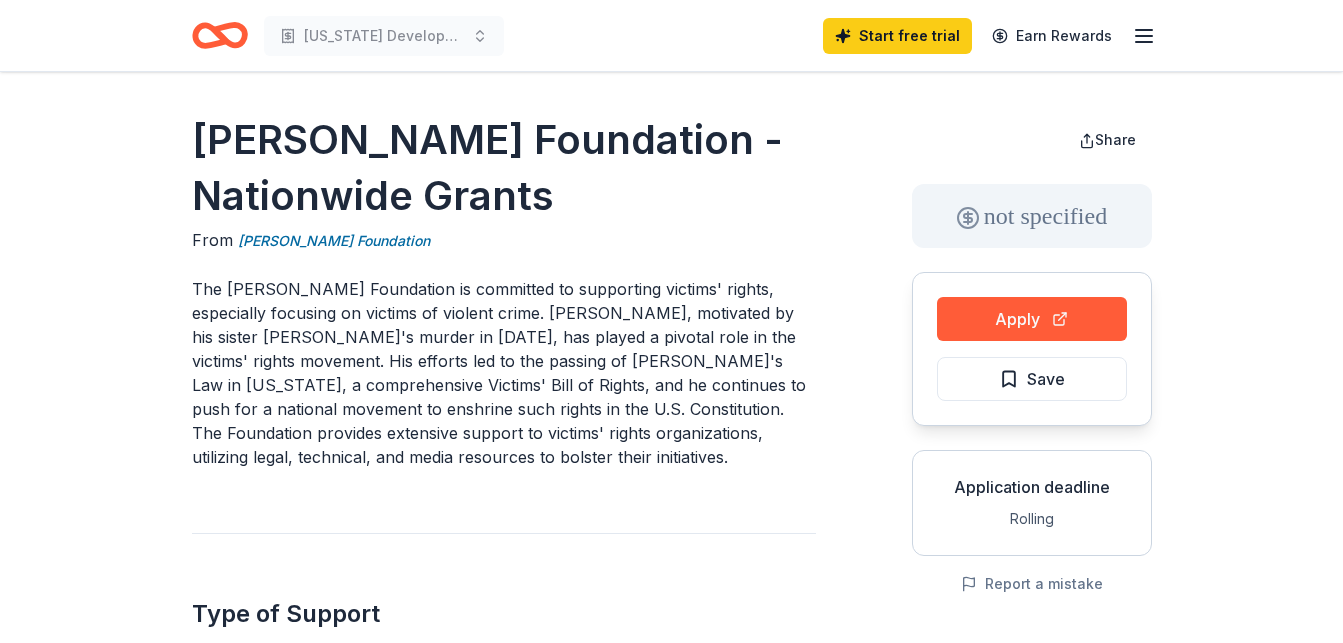 scroll, scrollTop: 0, scrollLeft: 0, axis: both 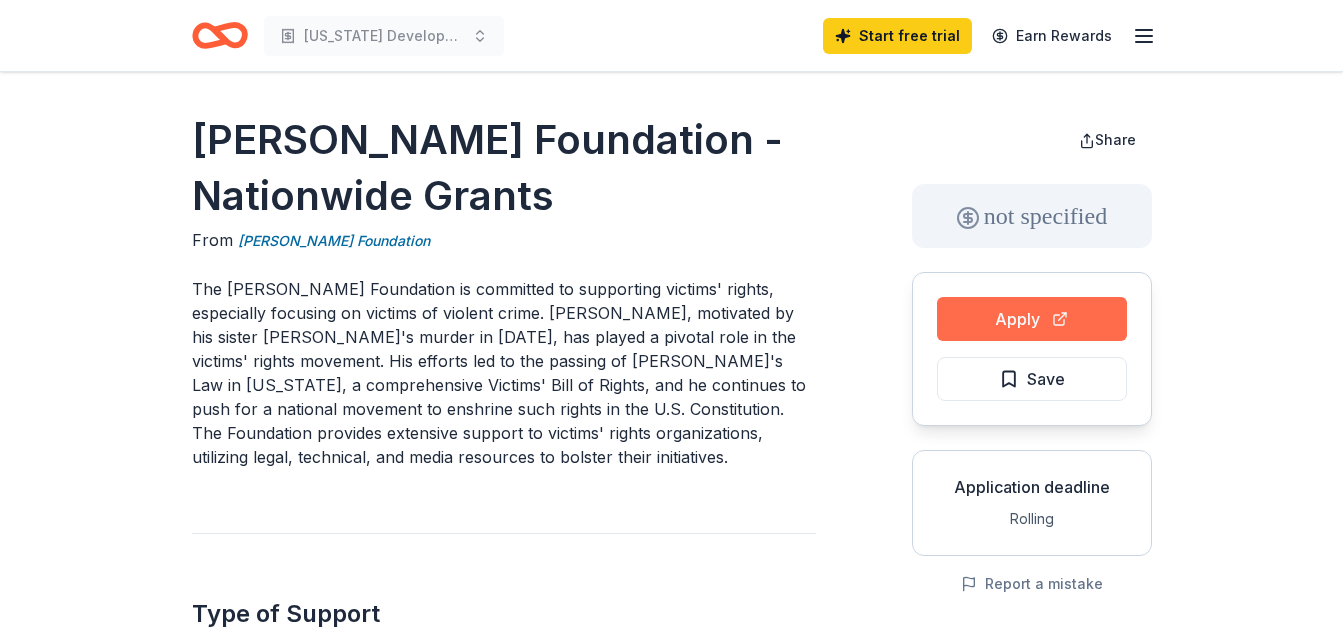 click on "Apply" at bounding box center [1032, 319] 